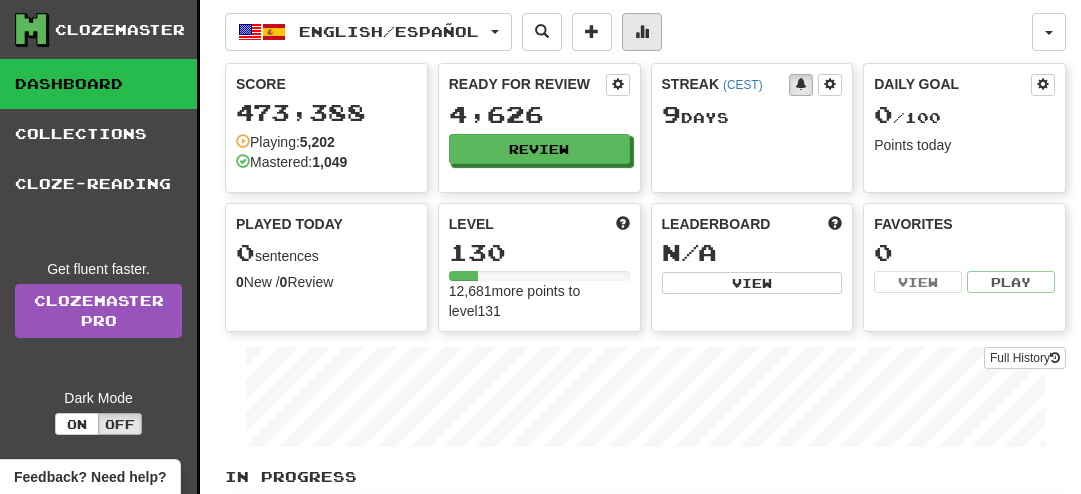scroll, scrollTop: 0, scrollLeft: 0, axis: both 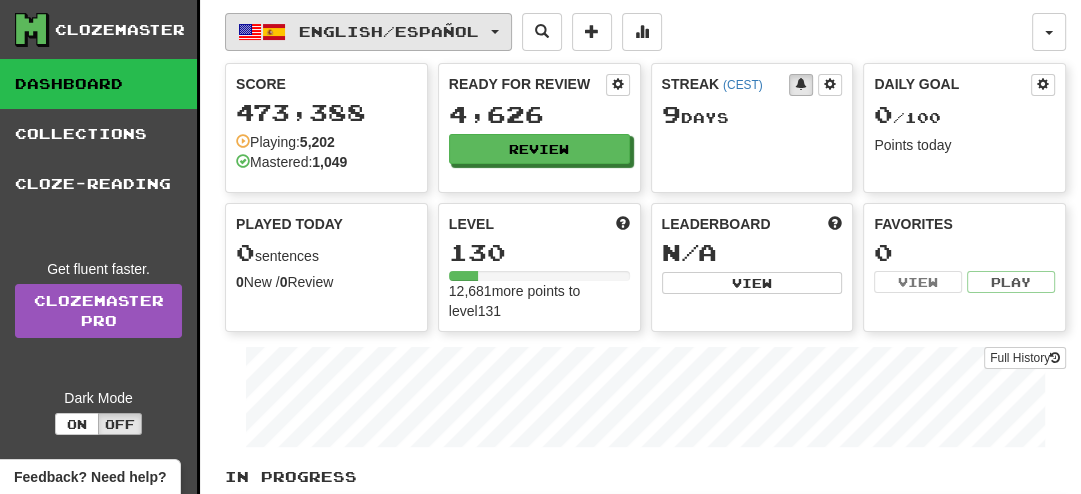 click on "English  /  Español" at bounding box center (368, 32) 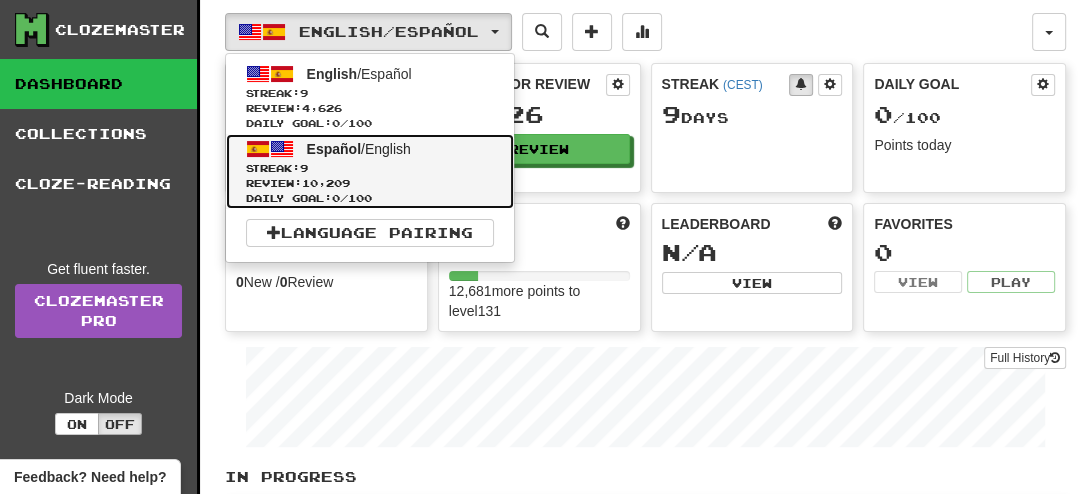 click on "Streak:  9" at bounding box center [370, 168] 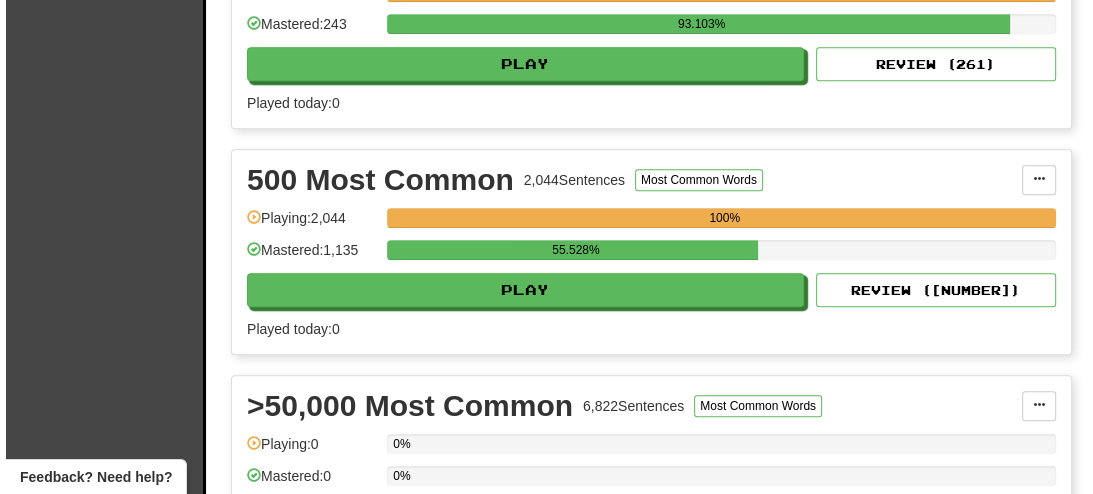 scroll, scrollTop: 781, scrollLeft: 0, axis: vertical 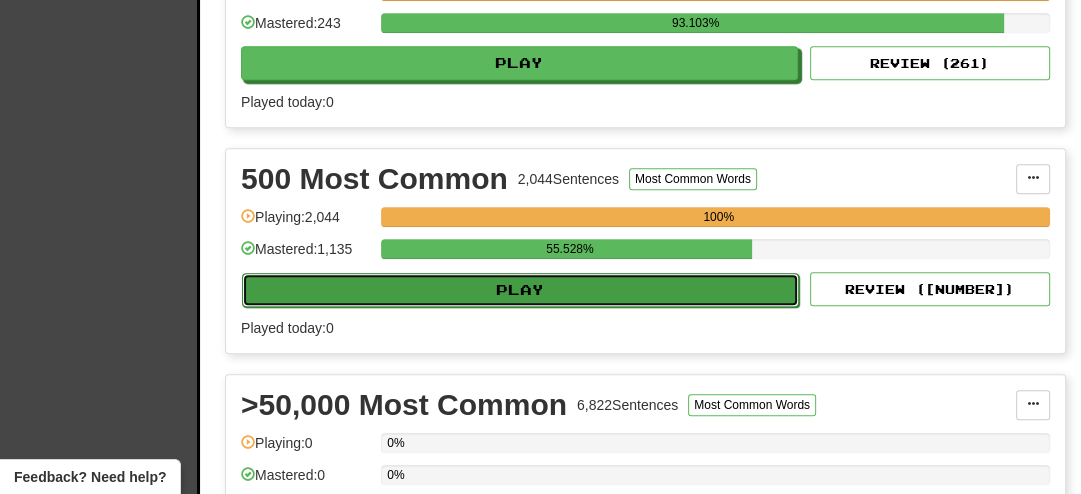 click on "Play" at bounding box center (520, 290) 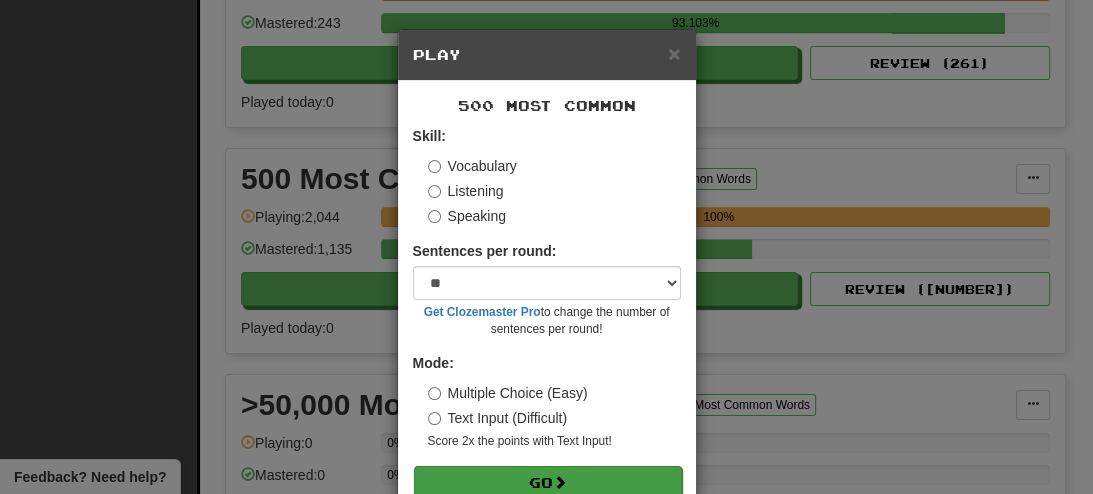 scroll, scrollTop: 2, scrollLeft: 0, axis: vertical 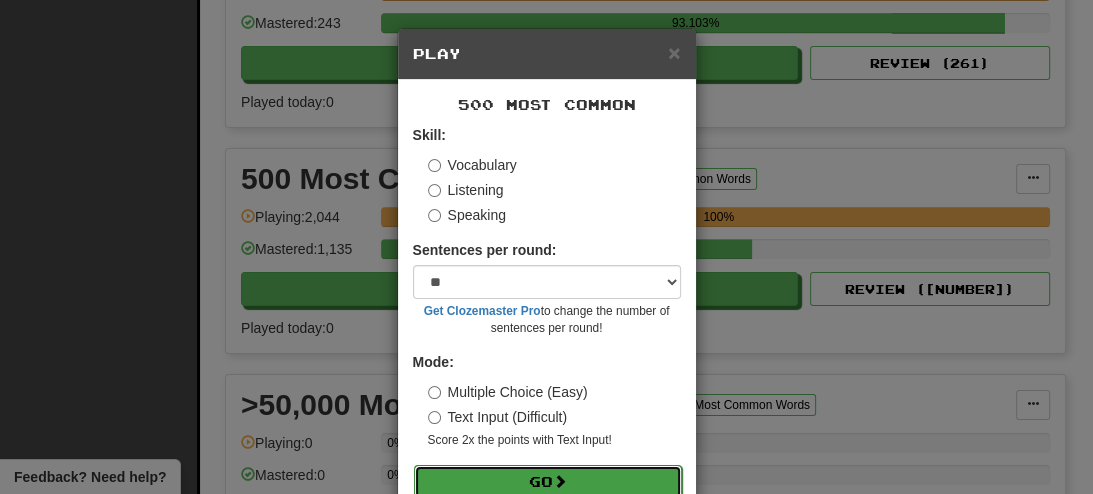 click on "Go" at bounding box center [548, 482] 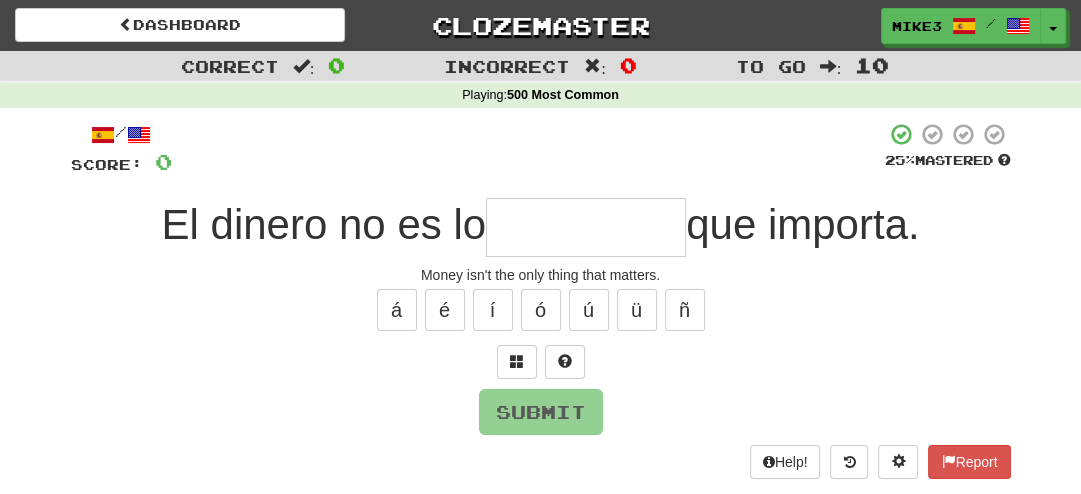 scroll, scrollTop: 0, scrollLeft: 0, axis: both 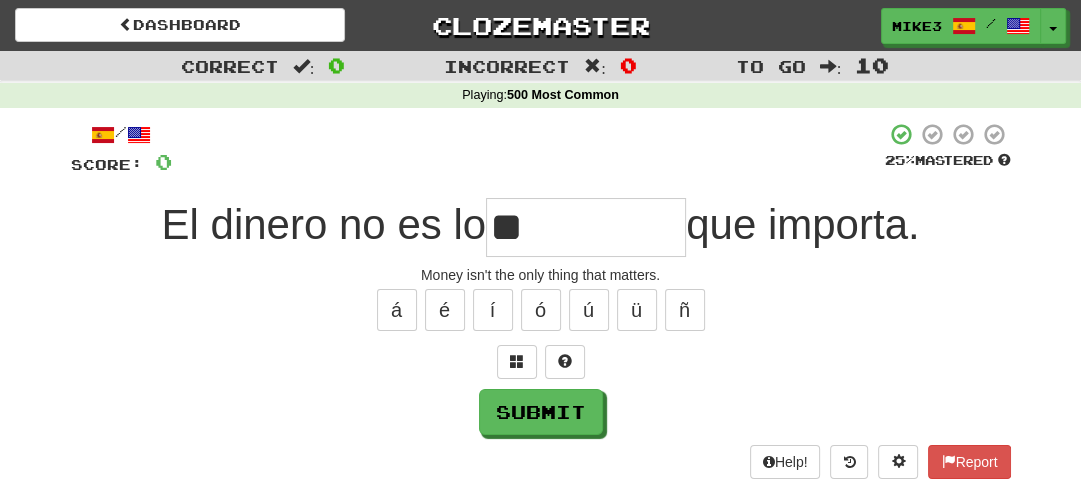 type on "*" 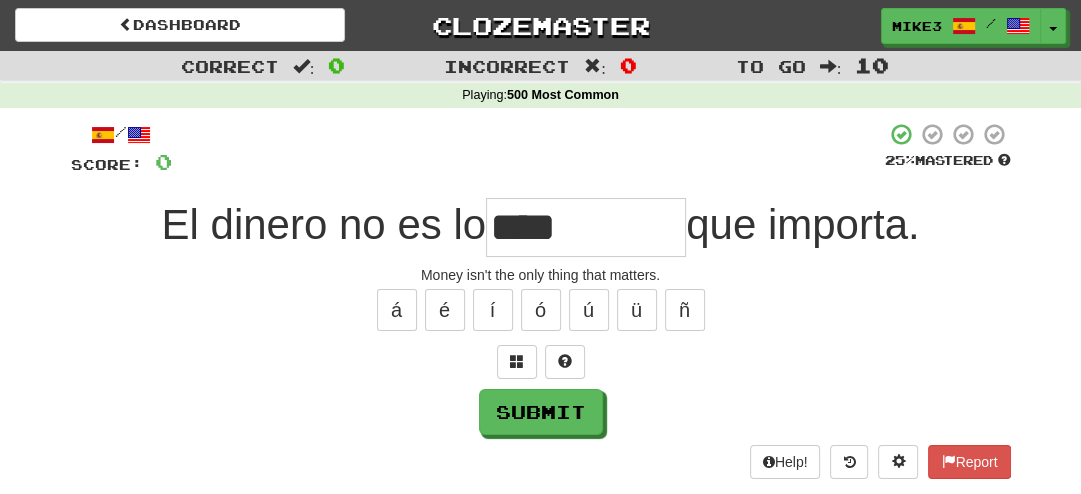 type on "*****" 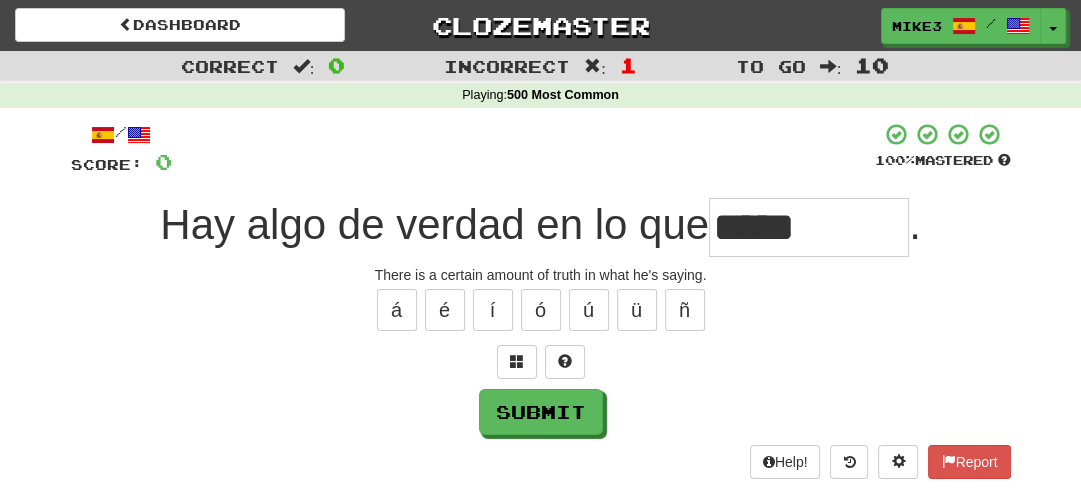 type on "****" 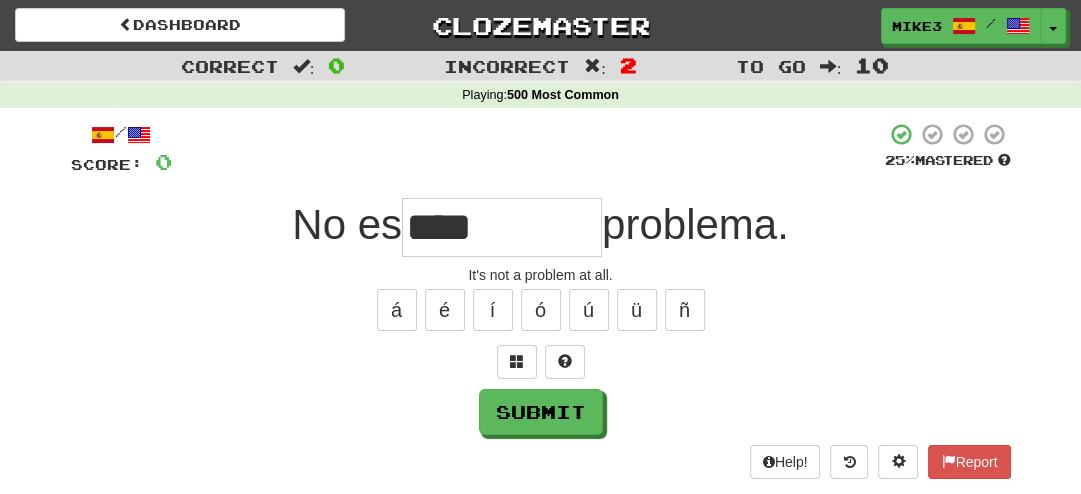 type on "******" 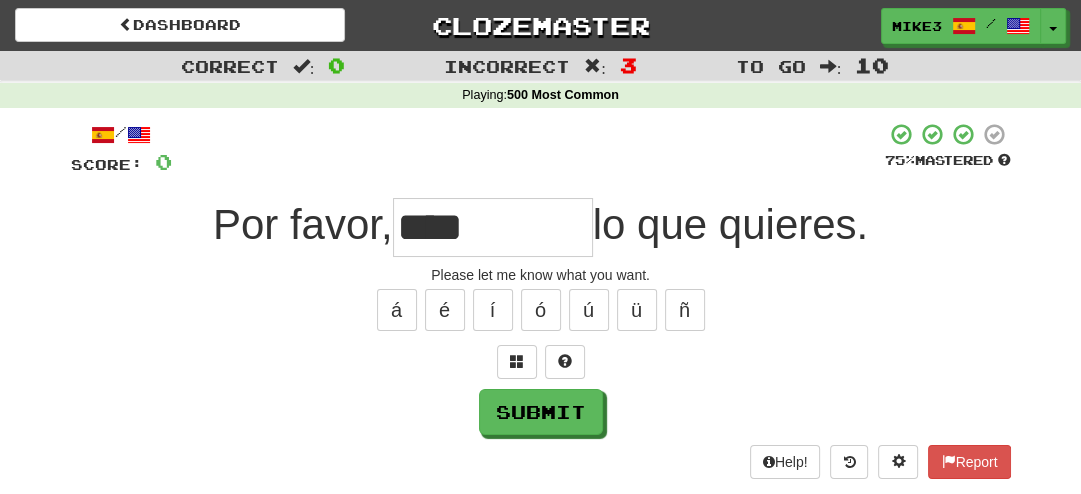type on "****" 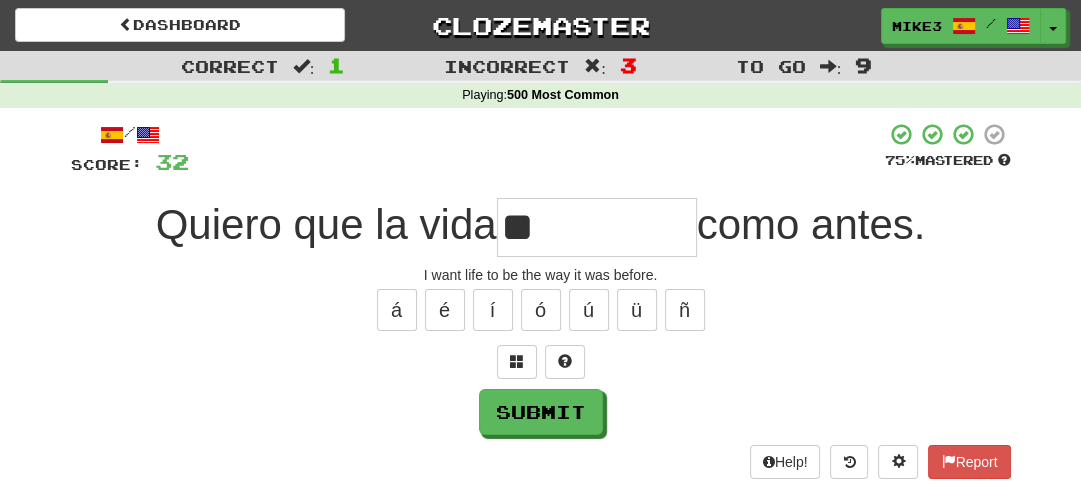 type on "*" 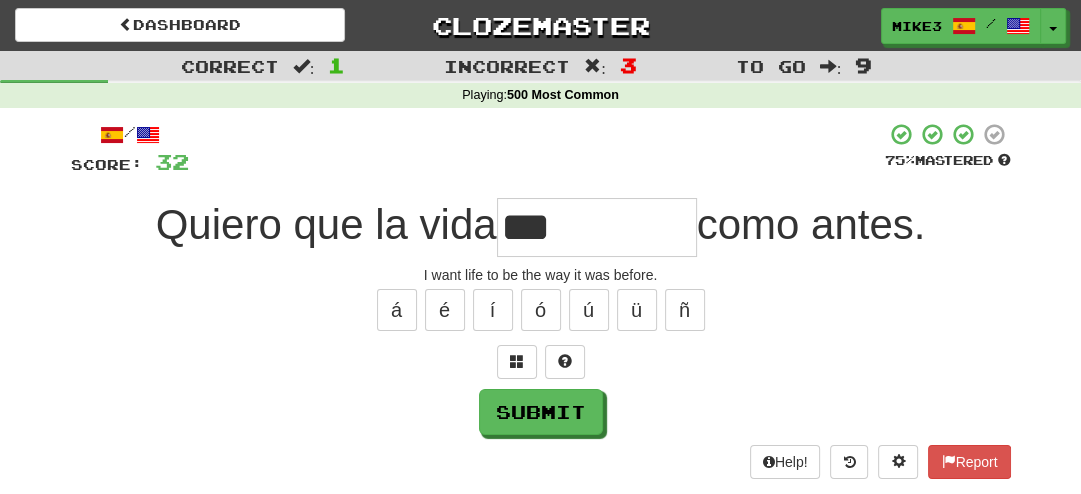 type on "***" 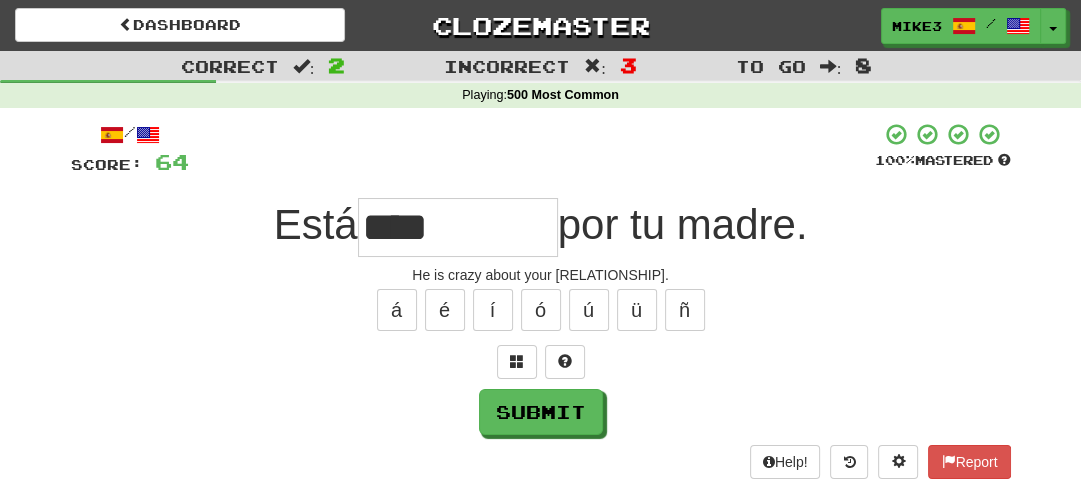 type on "****" 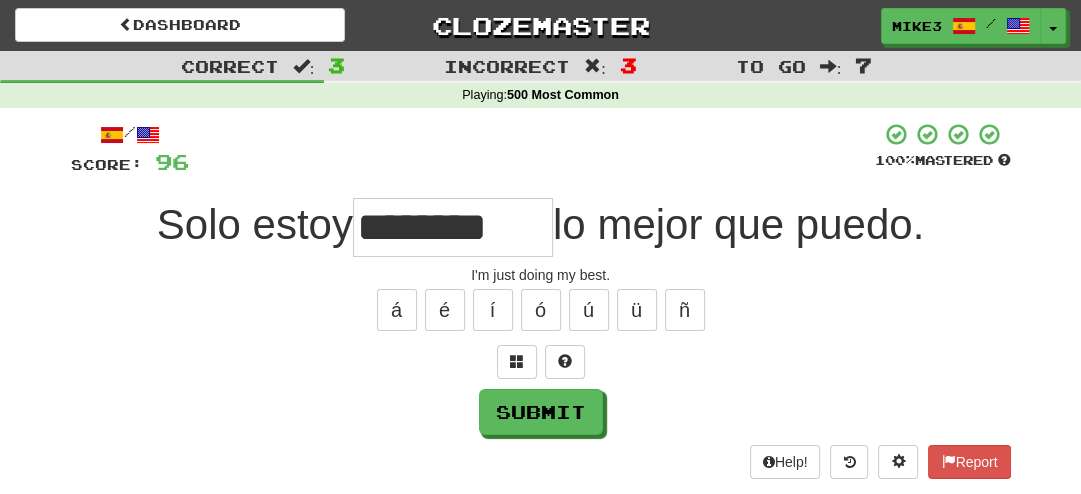 type on "********" 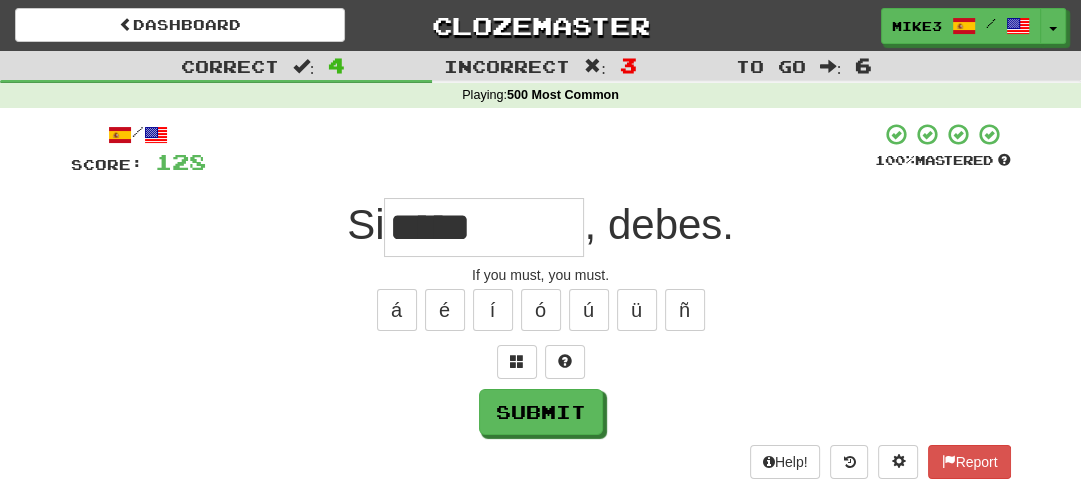 type on "*****" 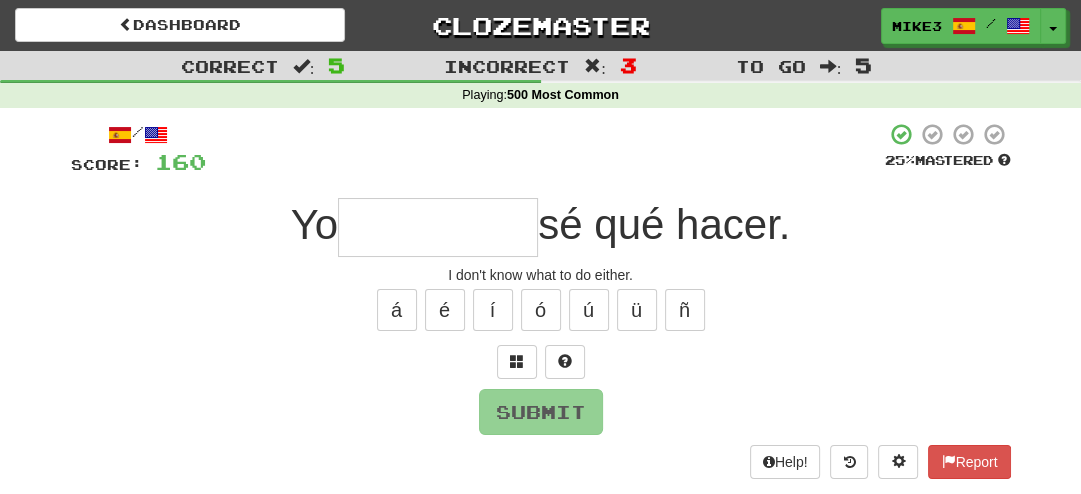 type on "*" 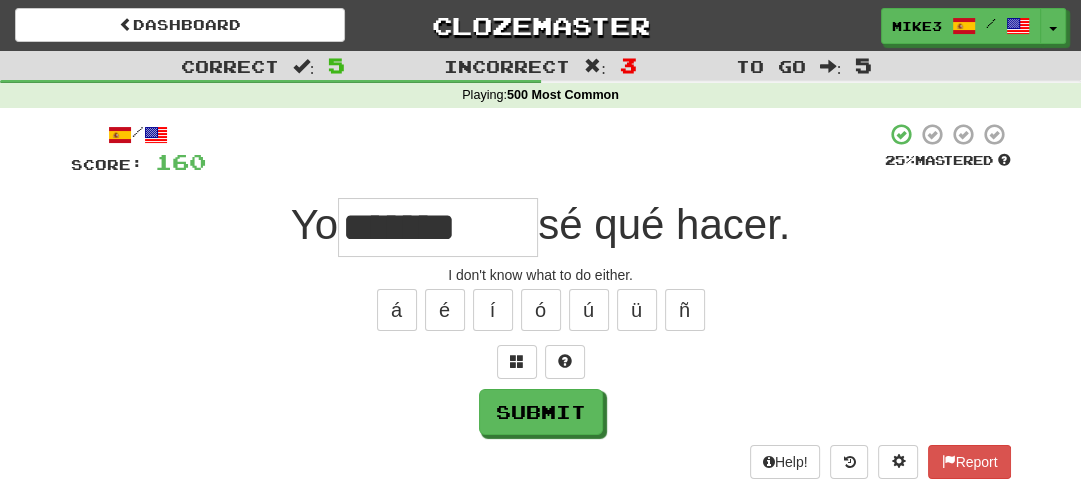 type on "*******" 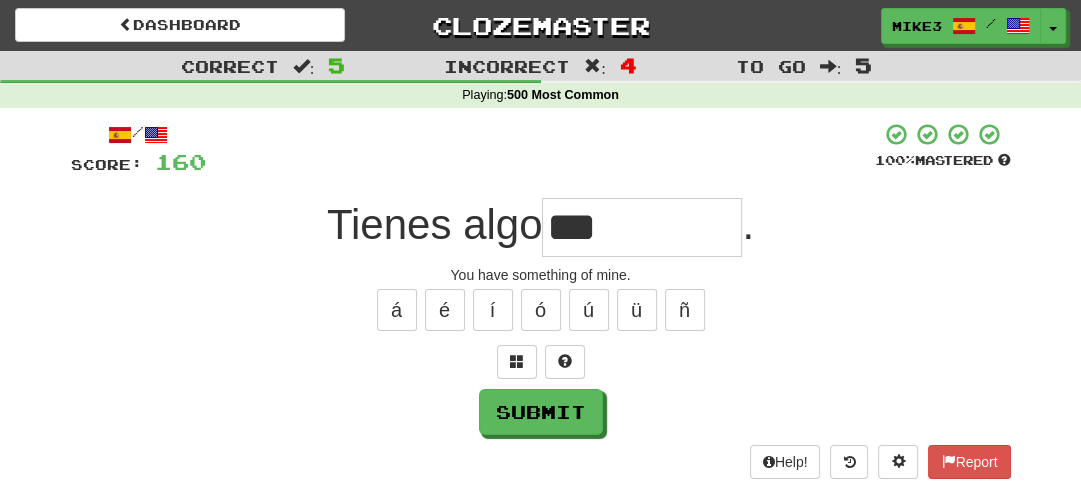 type on "***" 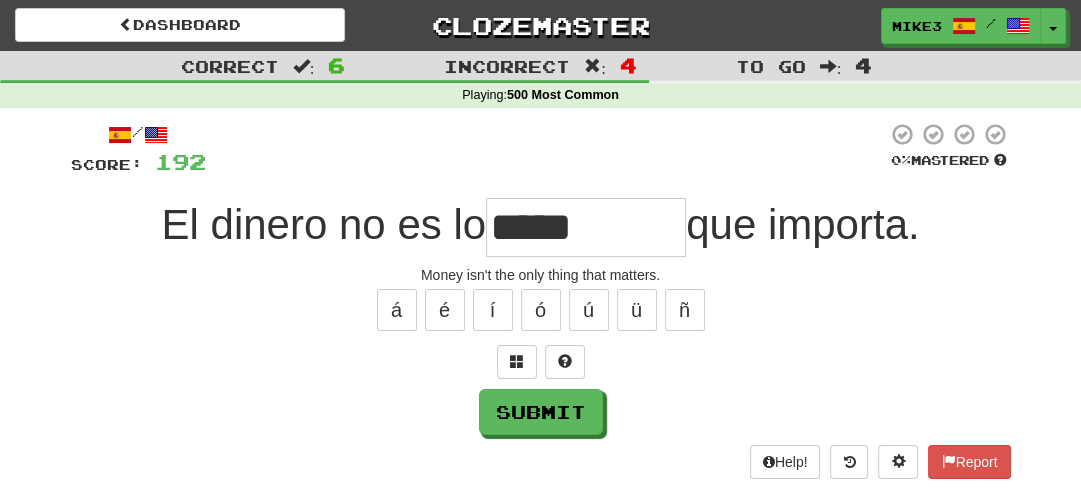 type on "*****" 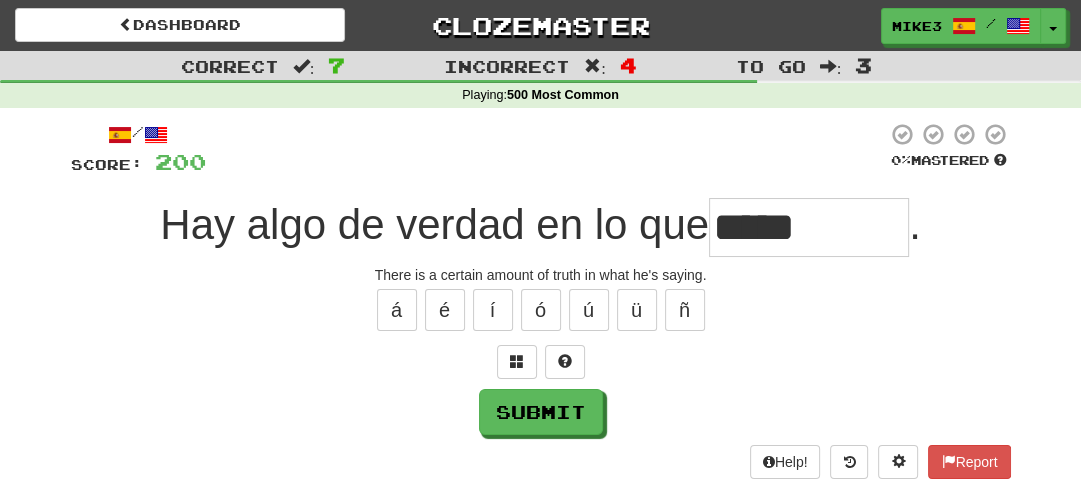 type on "****" 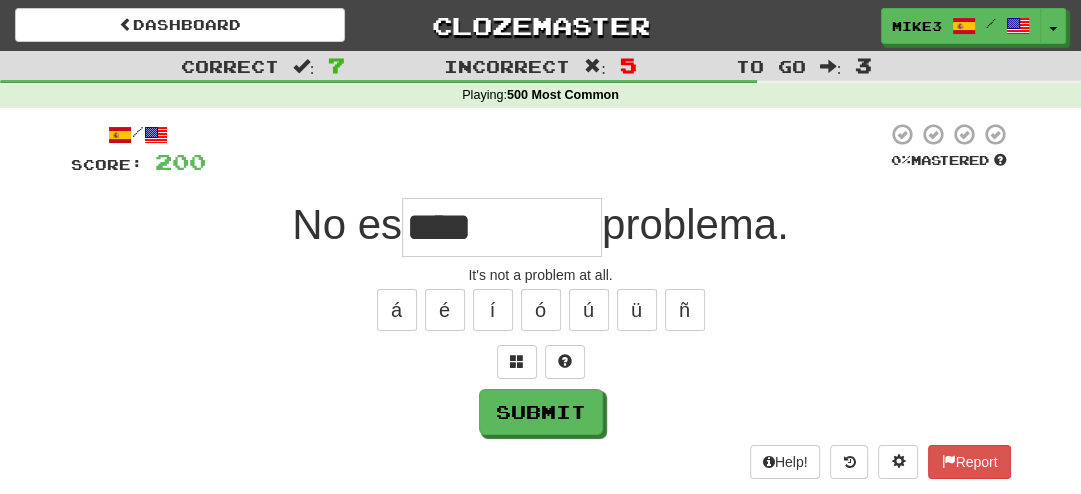type on "******" 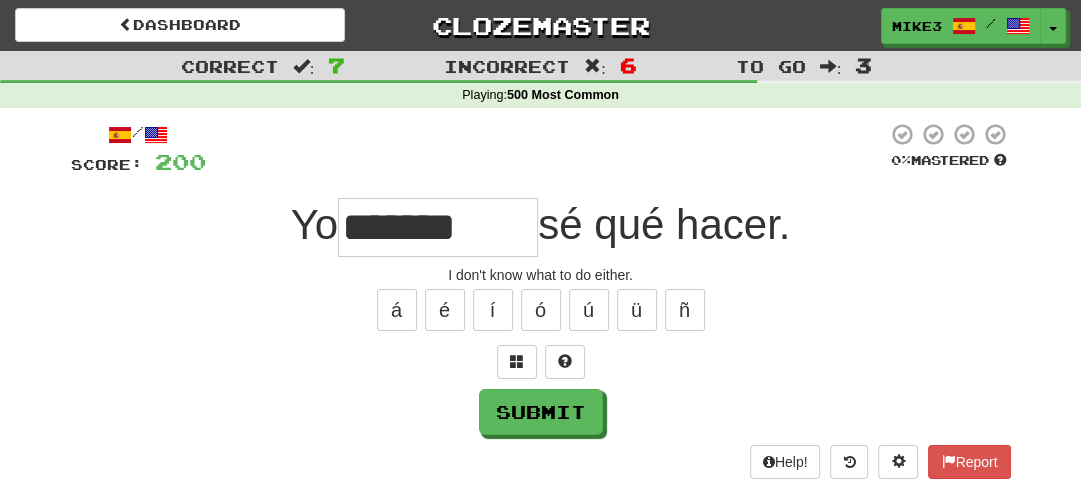 type on "*******" 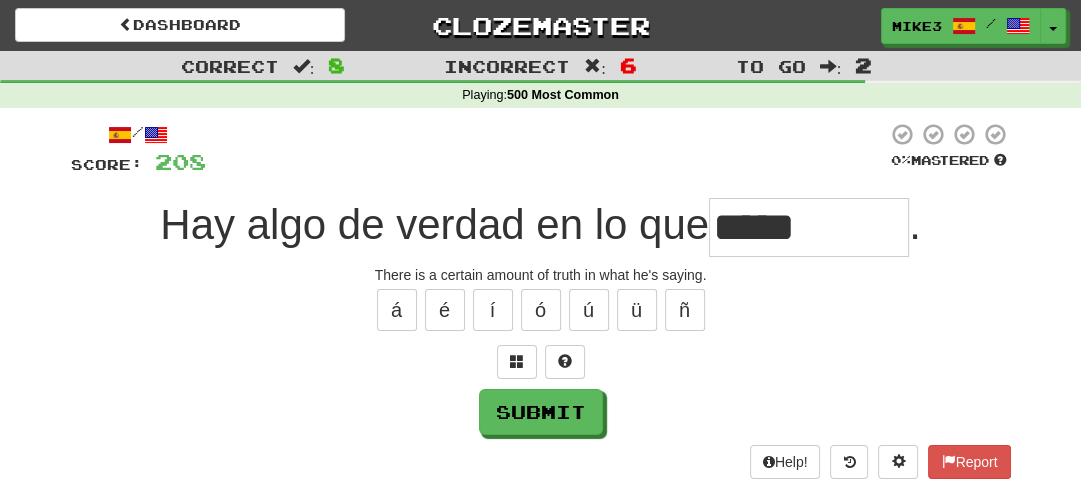 type on "****" 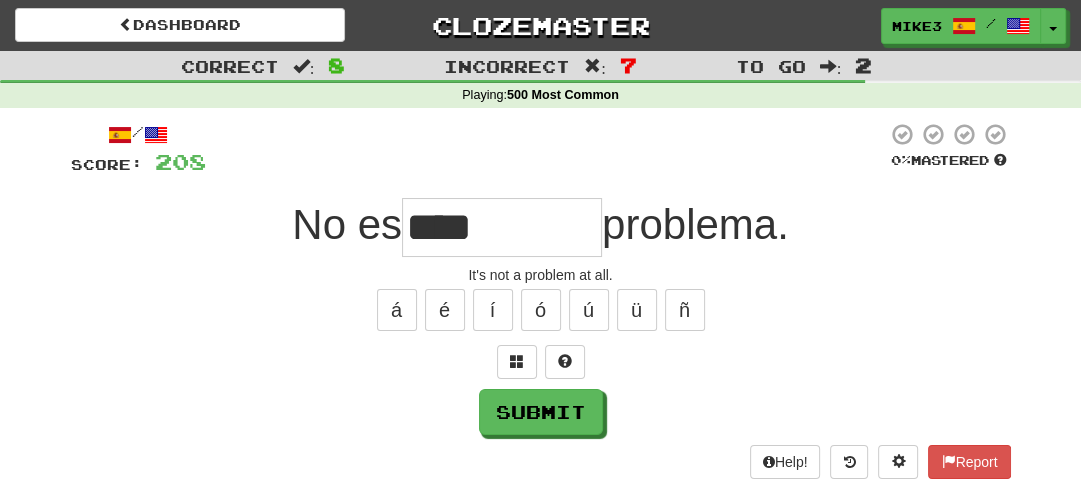 type on "******" 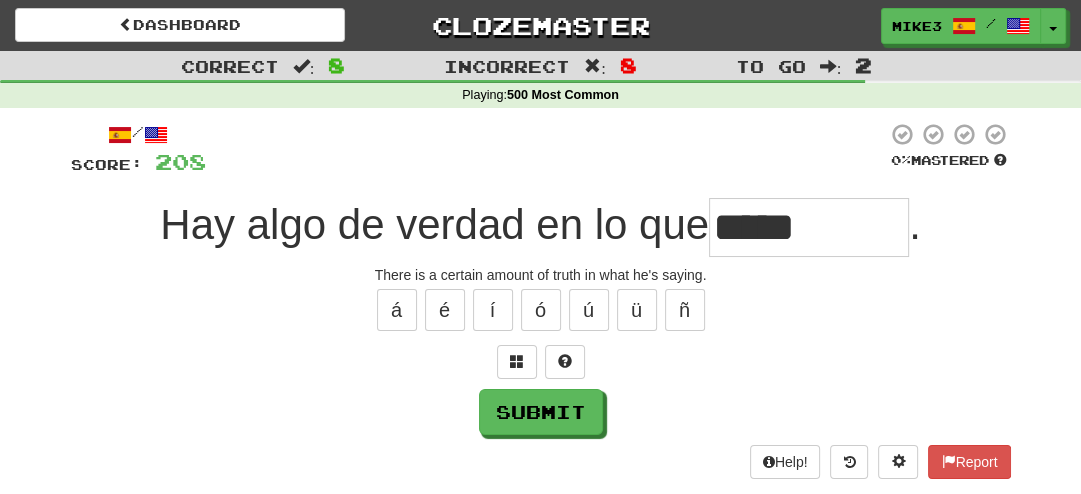 type on "****" 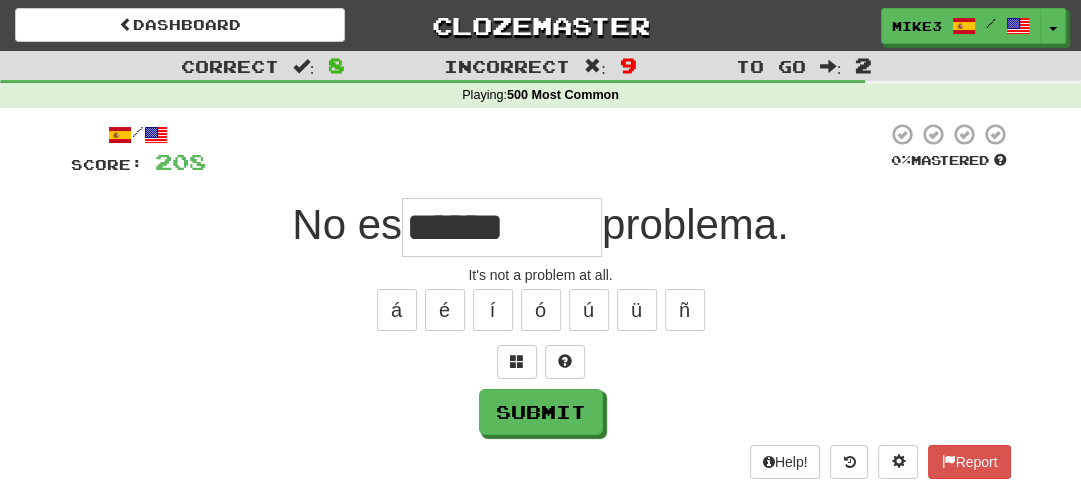 type on "******" 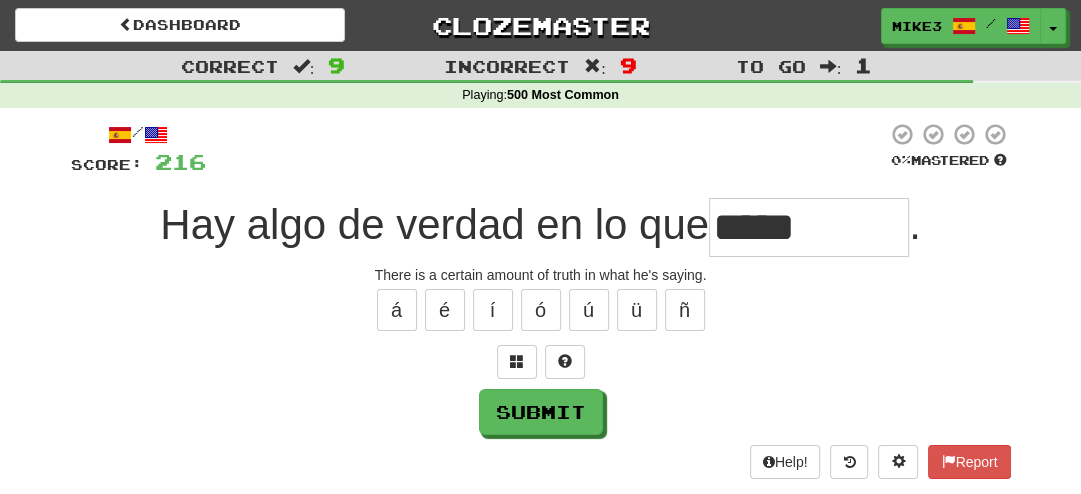 type on "****" 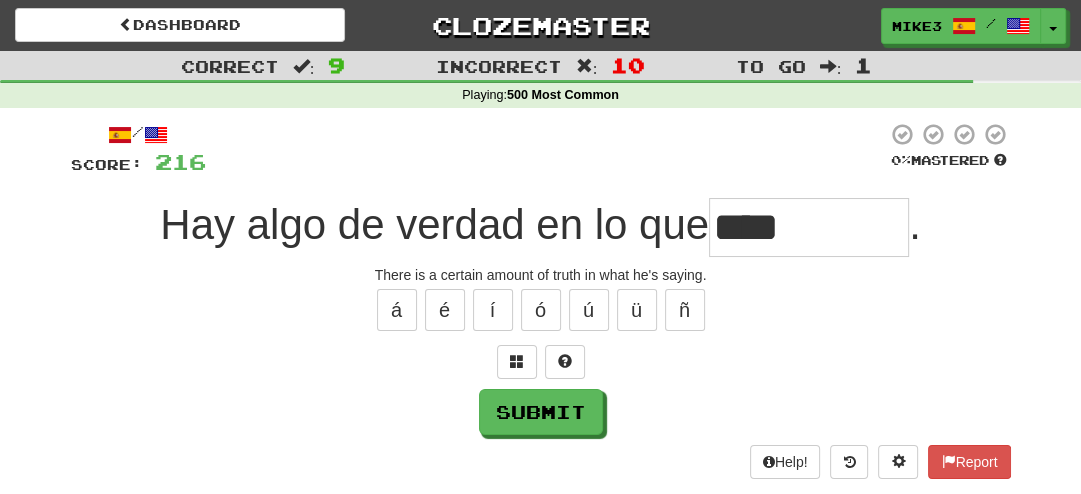 type on "****" 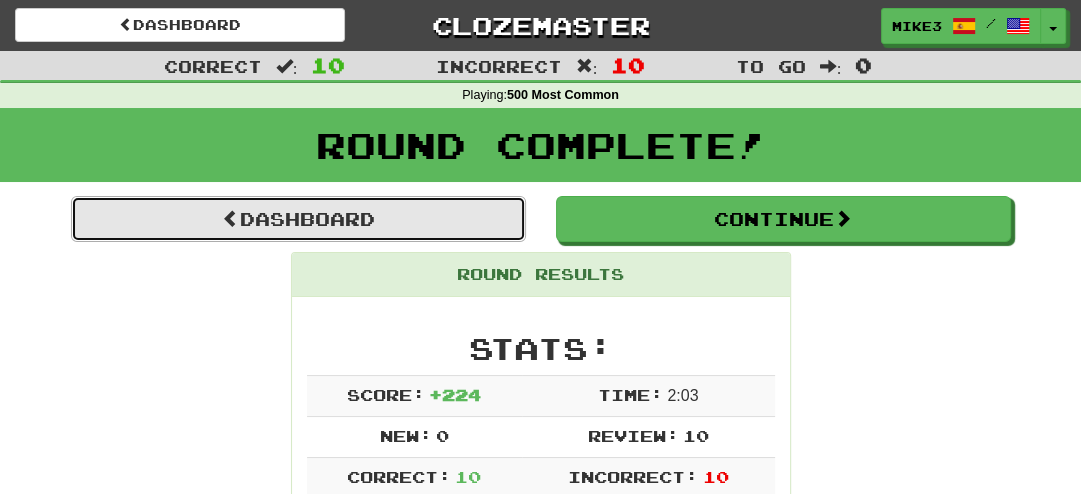 click on "Dashboard" at bounding box center [298, 219] 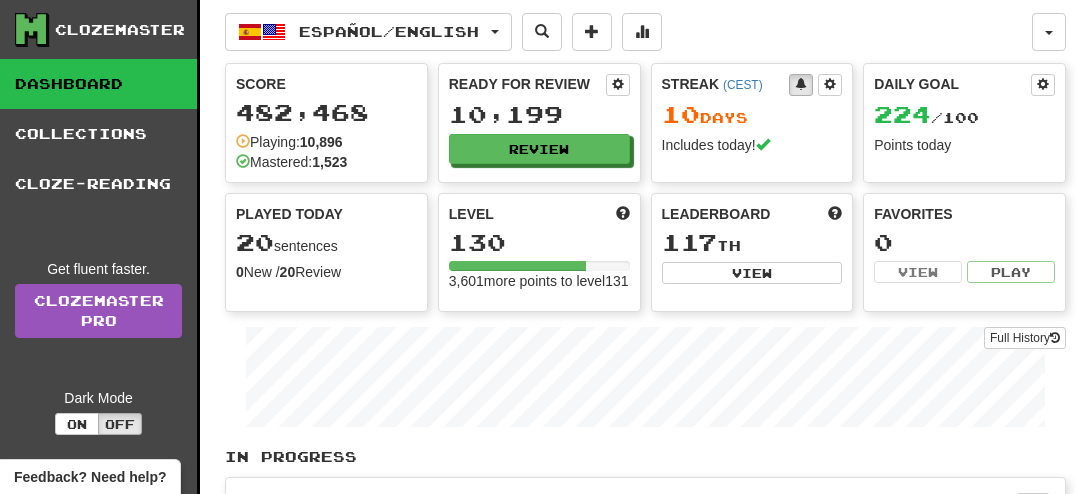 scroll, scrollTop: 0, scrollLeft: 0, axis: both 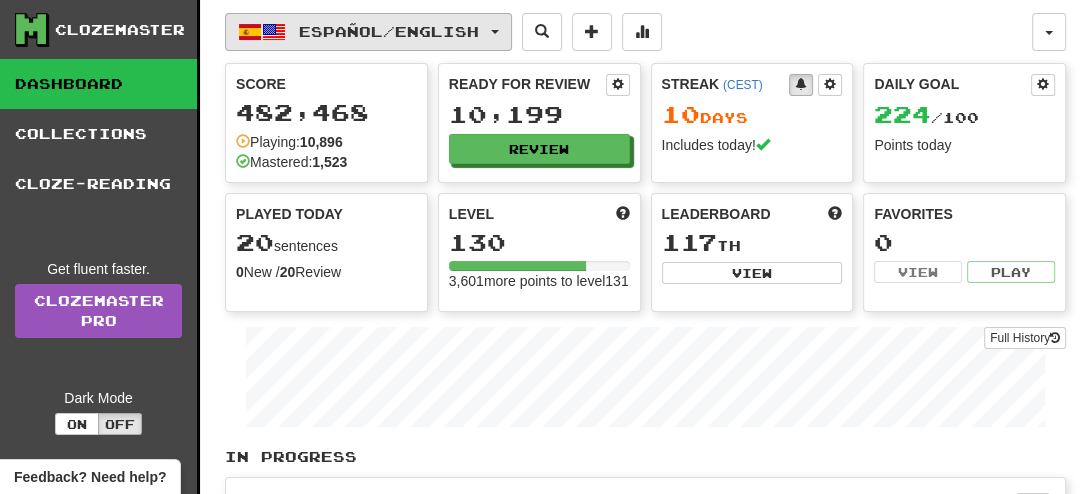 click on "Español  /  English" at bounding box center [389, 31] 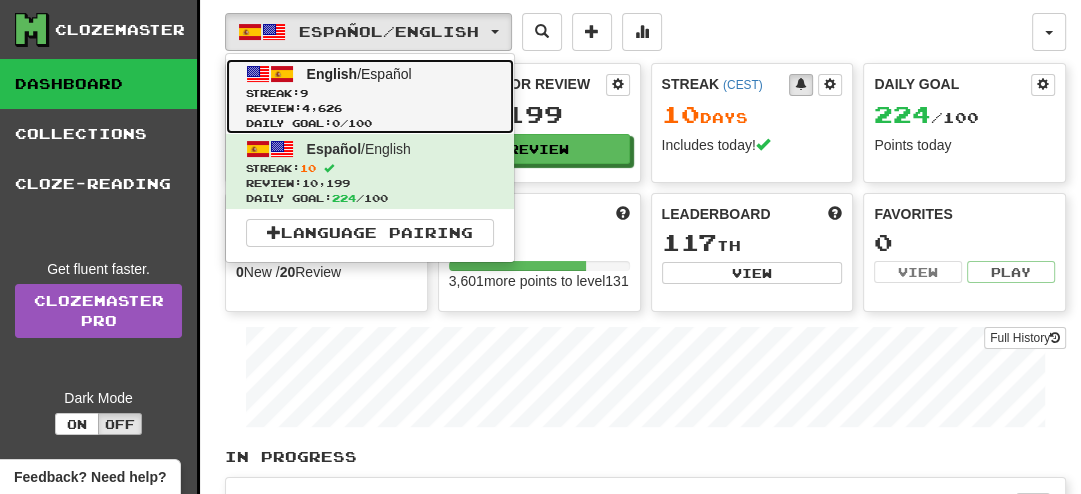 click on "Streak:  9" at bounding box center [370, 93] 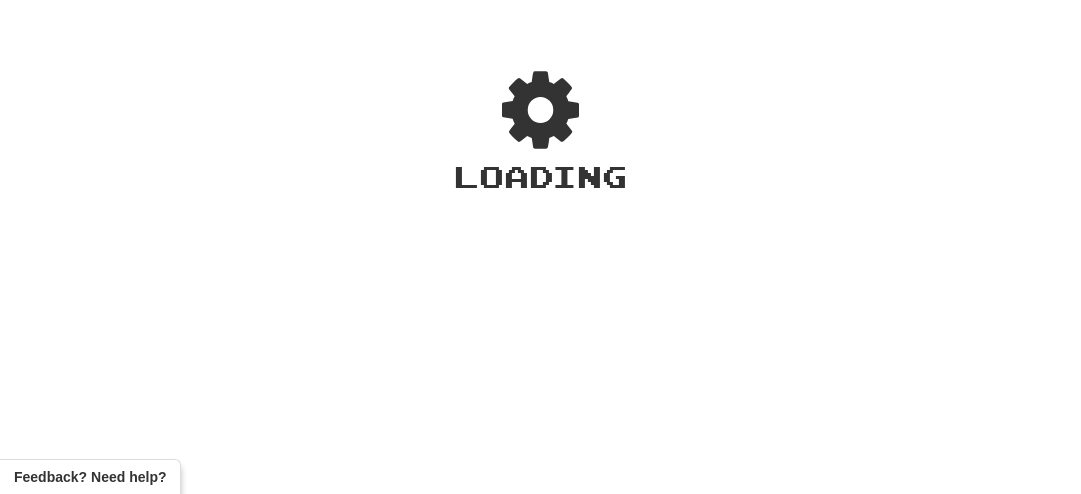 scroll, scrollTop: 0, scrollLeft: 0, axis: both 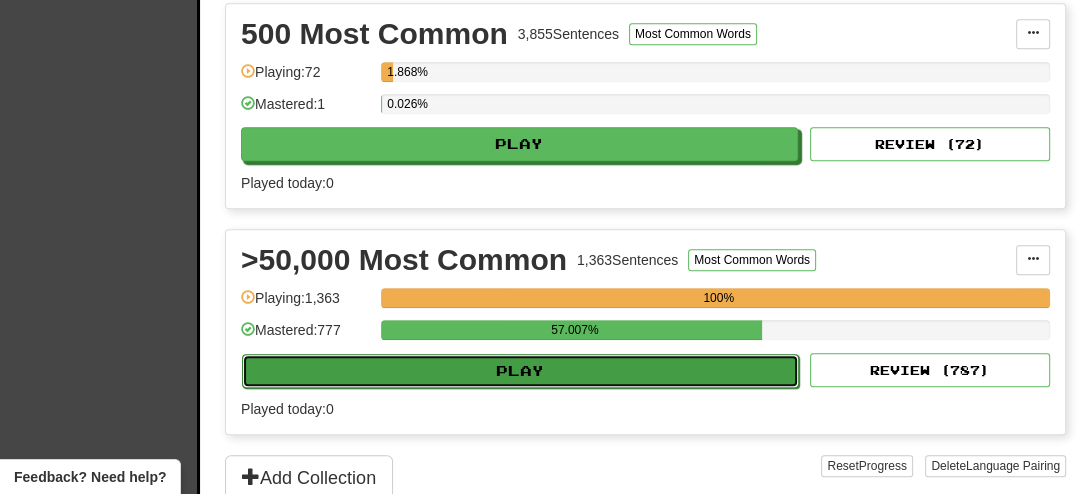 click on "Play" at bounding box center [520, 371] 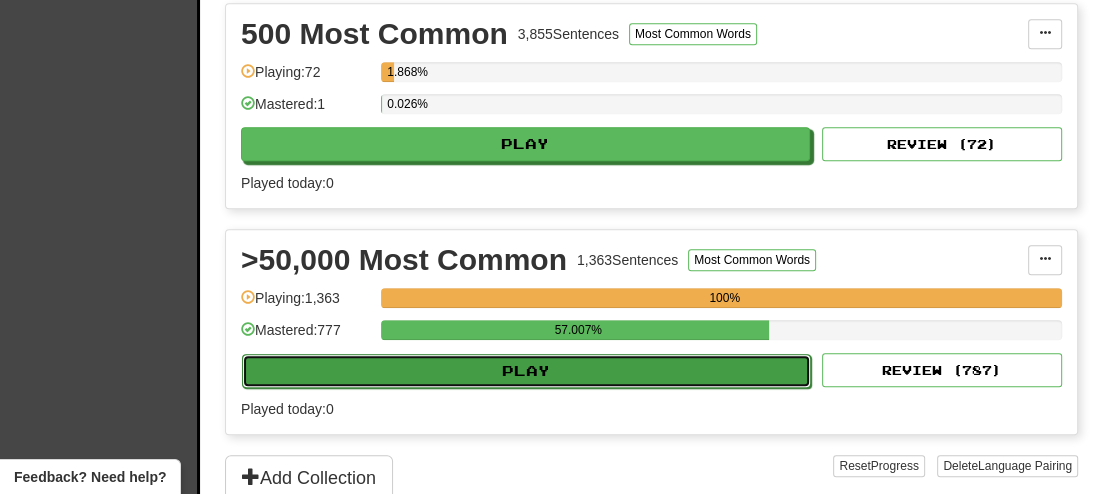select on "**" 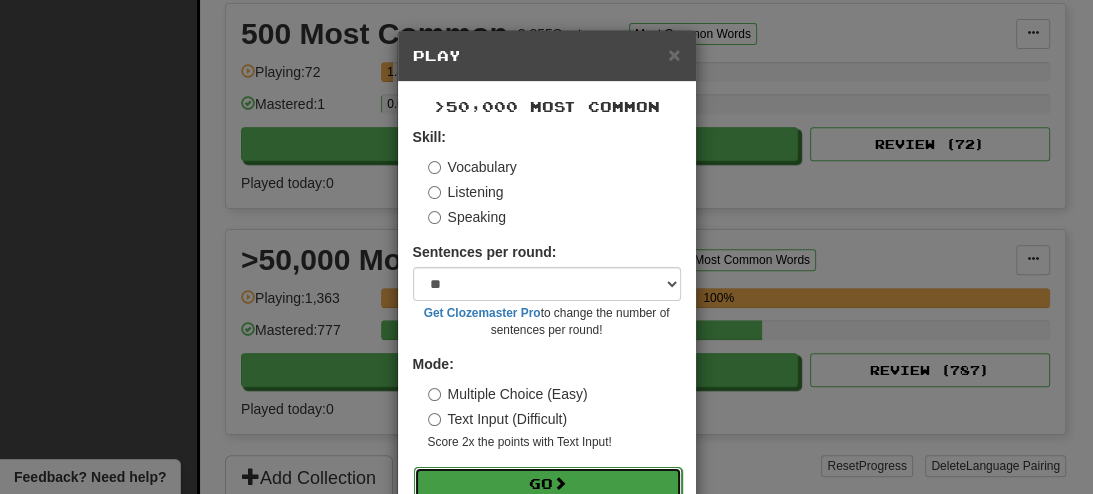 click on "Go" at bounding box center (548, 484) 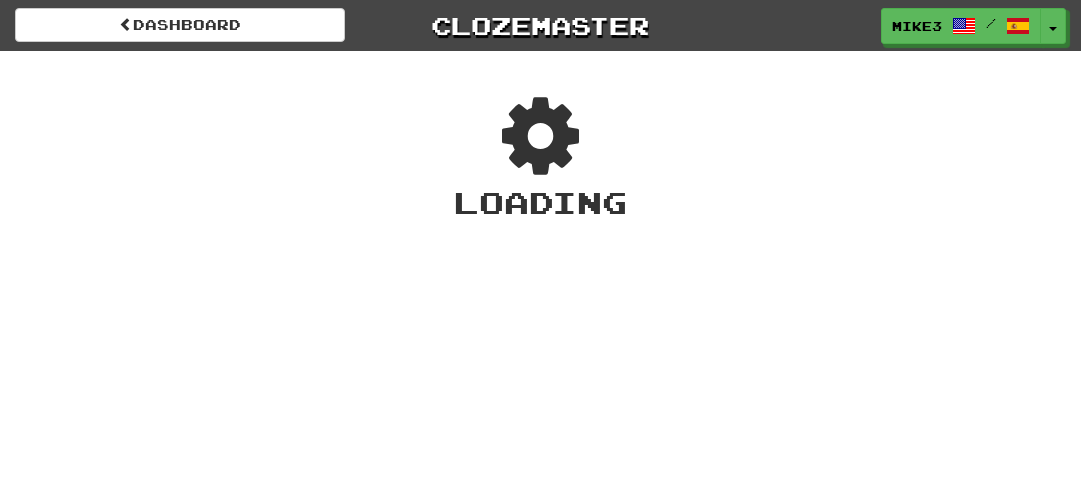 scroll, scrollTop: 0, scrollLeft: 0, axis: both 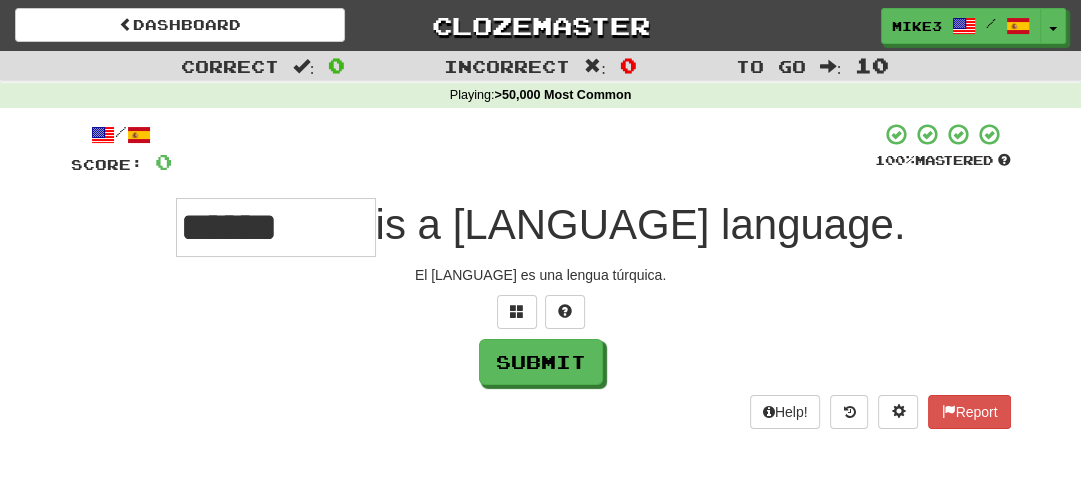 type on "******" 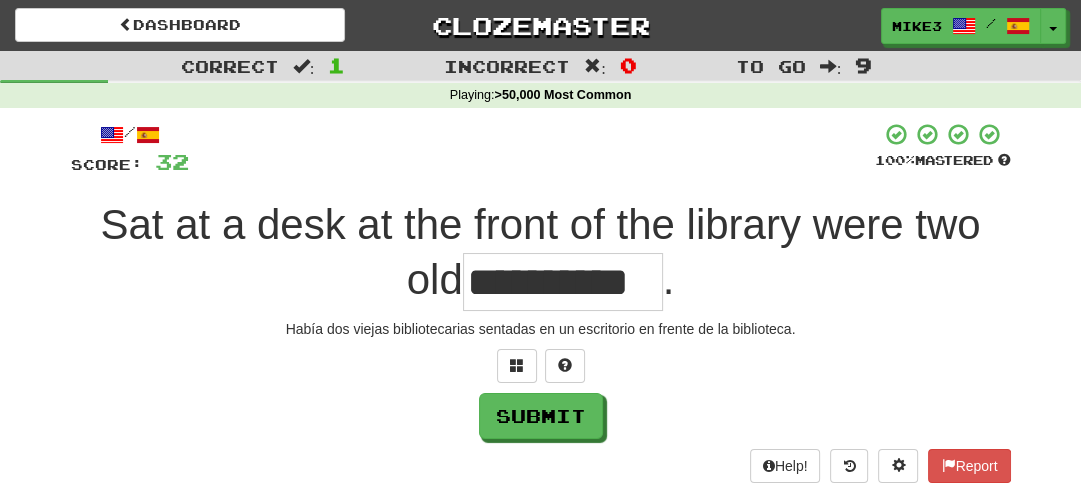 type on "**********" 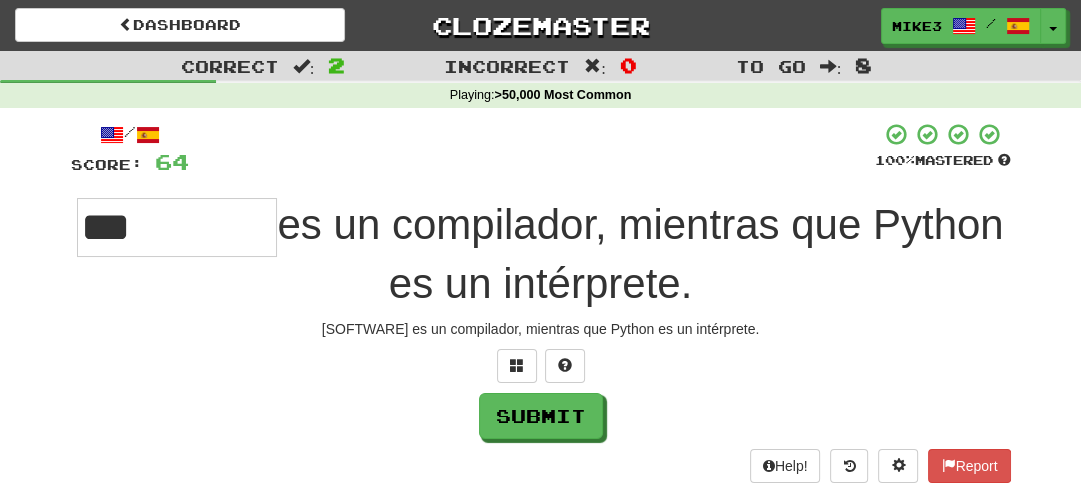 type on "***" 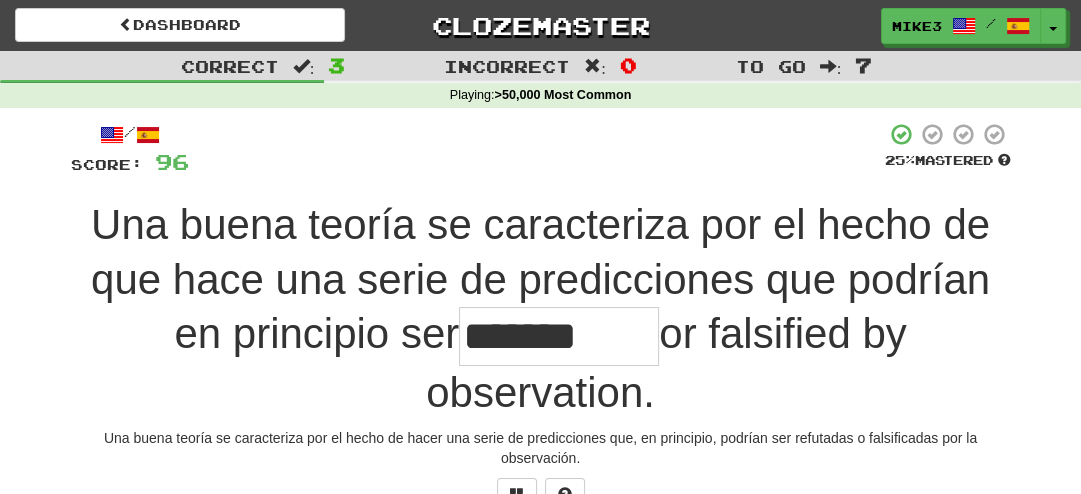 type on "*********" 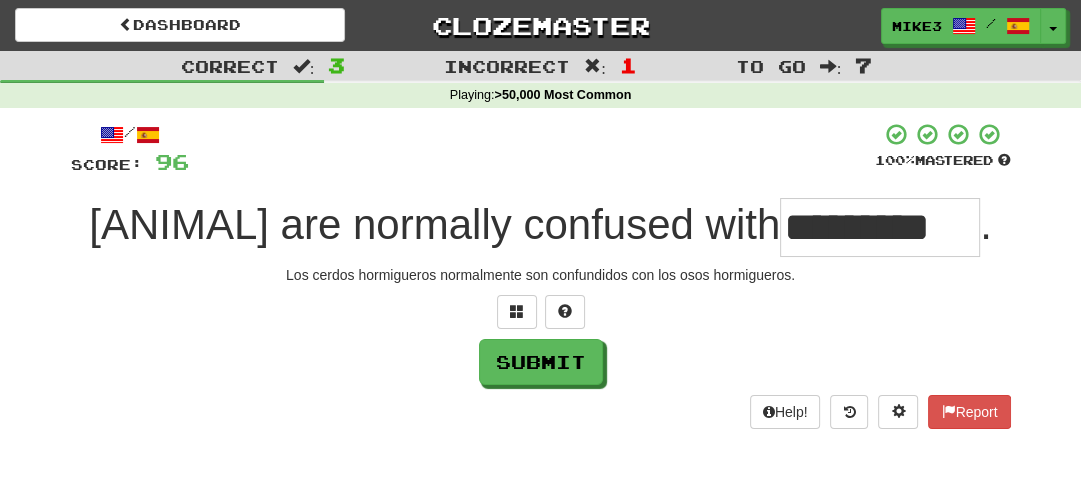 type on "*********" 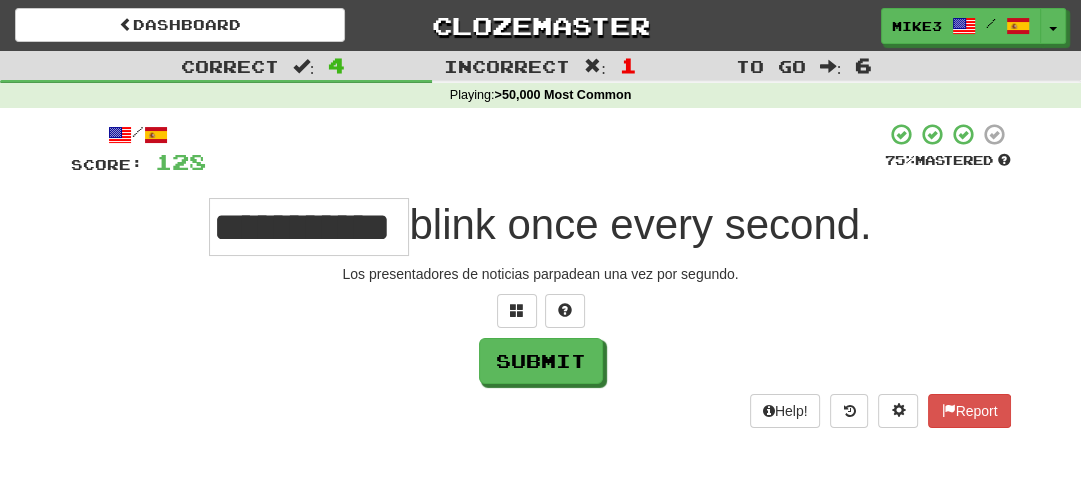 scroll, scrollTop: 0, scrollLeft: 40, axis: horizontal 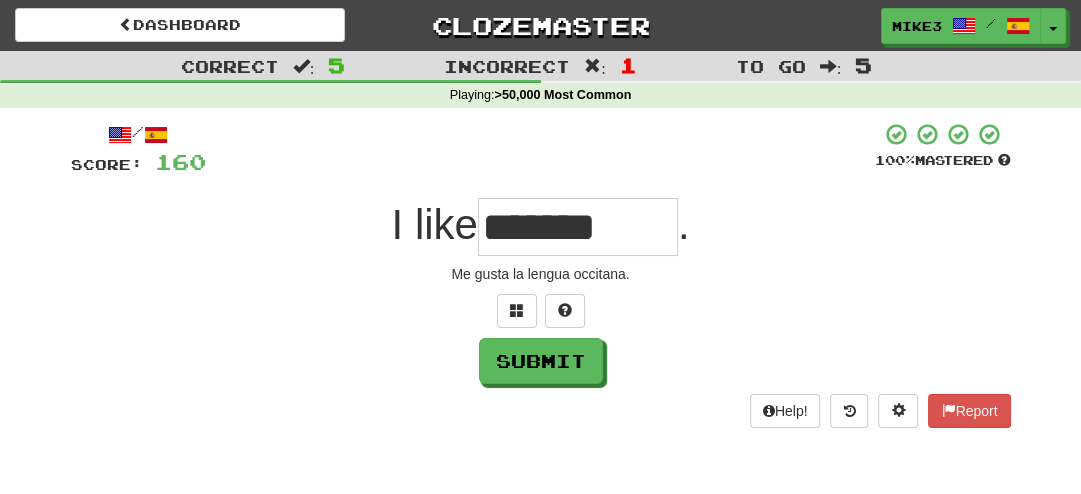 type on "*******" 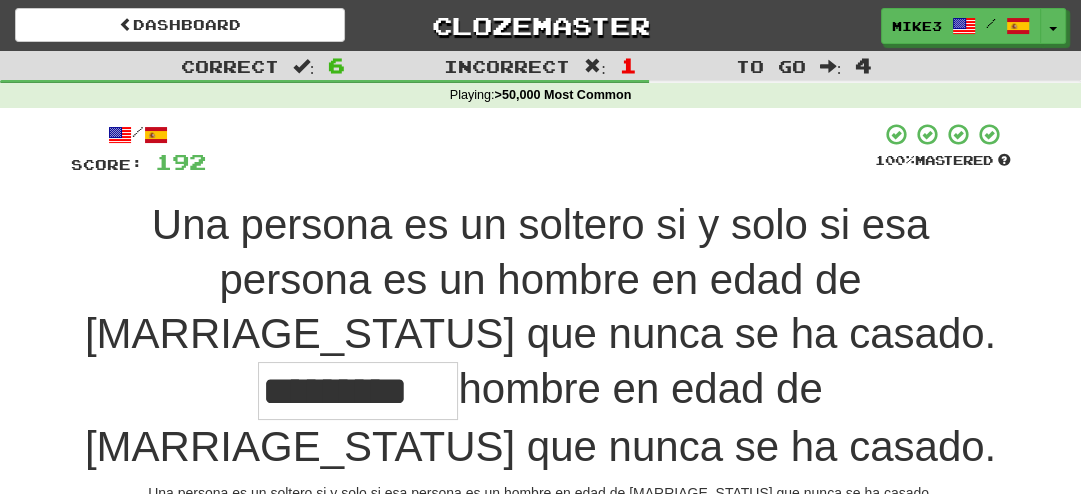 type on "**********" 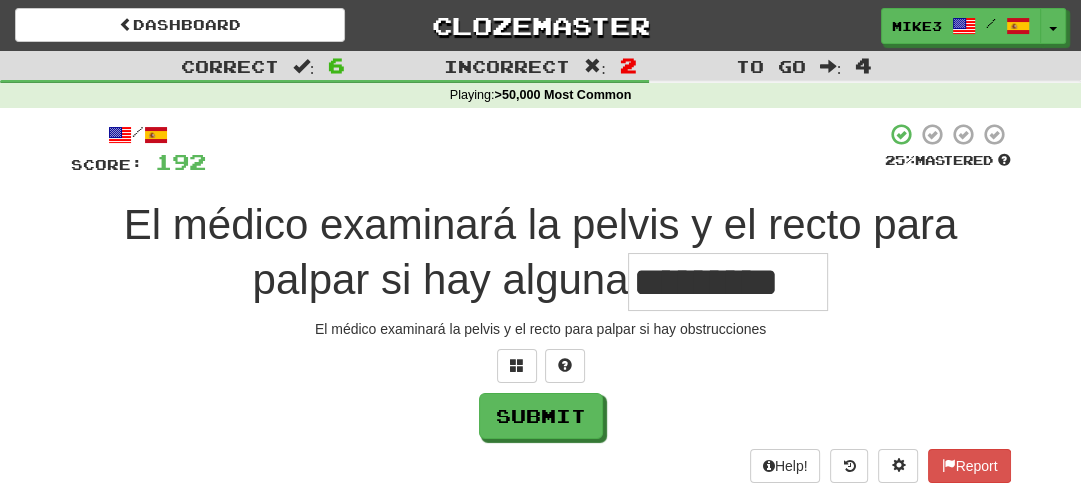 type on "*********" 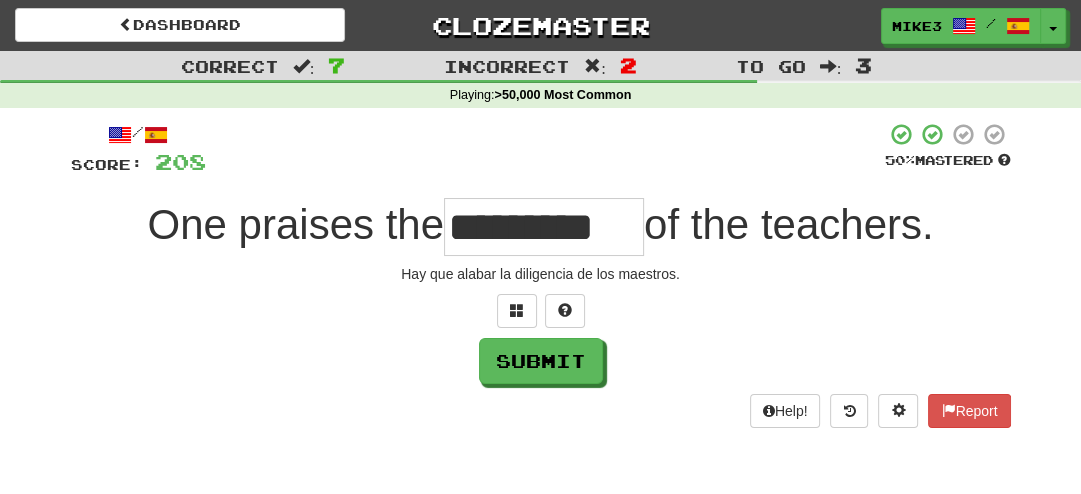 type on "**********" 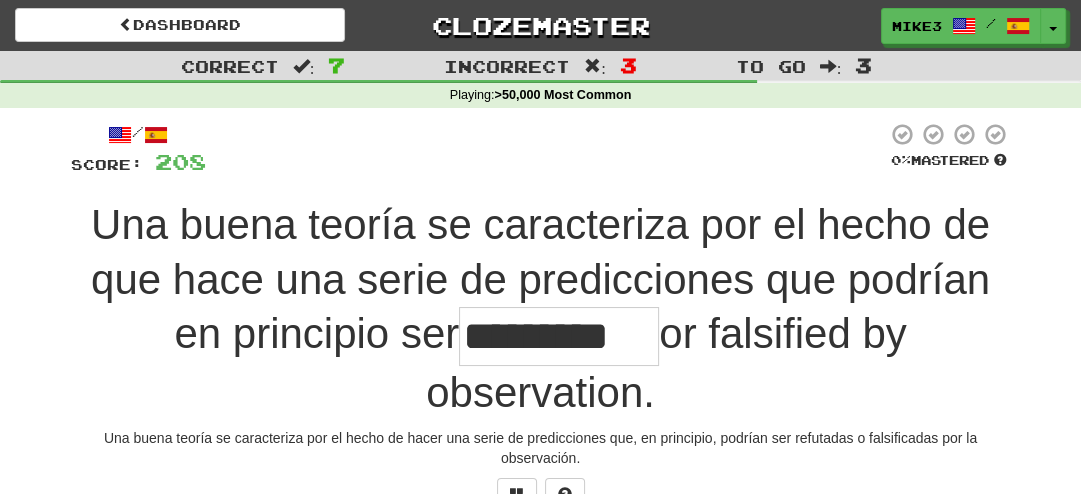 type on "*********" 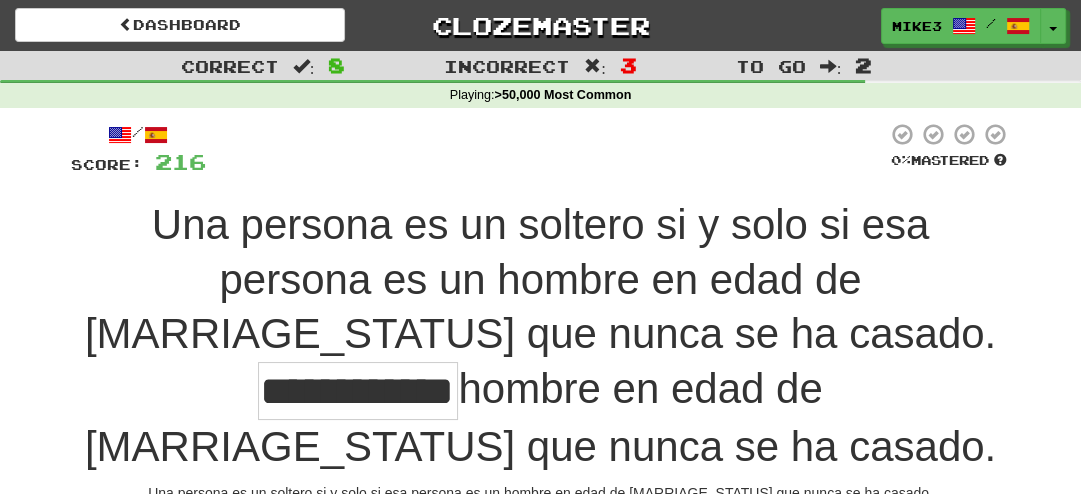 scroll, scrollTop: 0, scrollLeft: 52, axis: horizontal 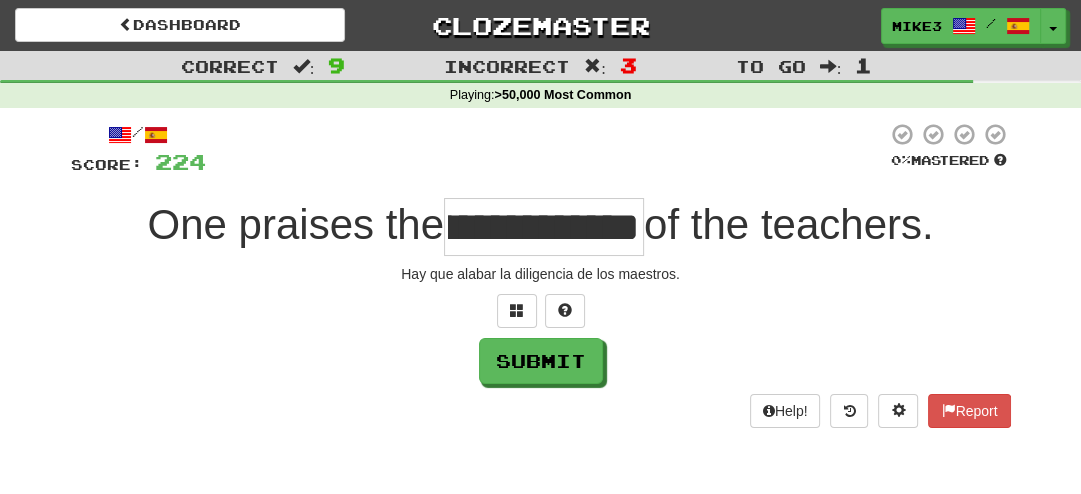 type on "**********" 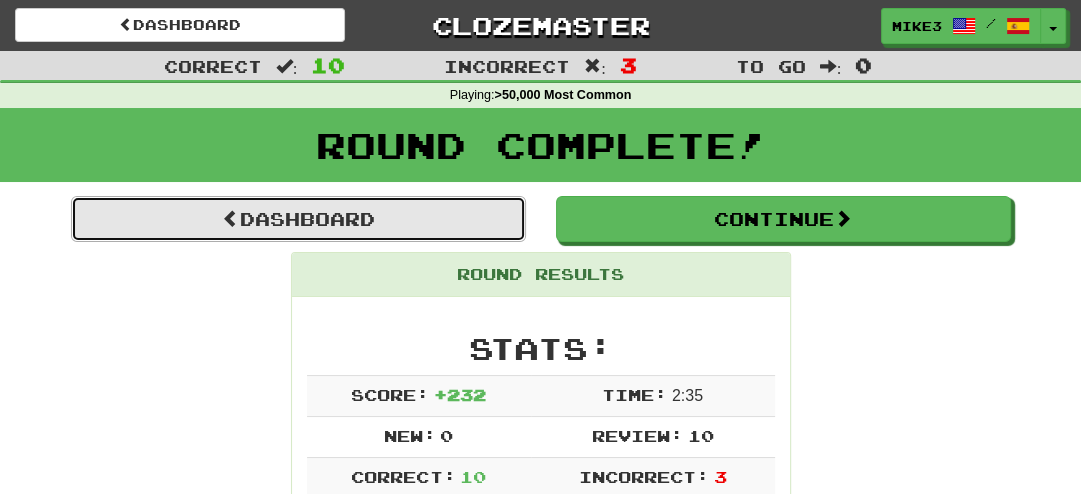click on "Dashboard" at bounding box center [298, 219] 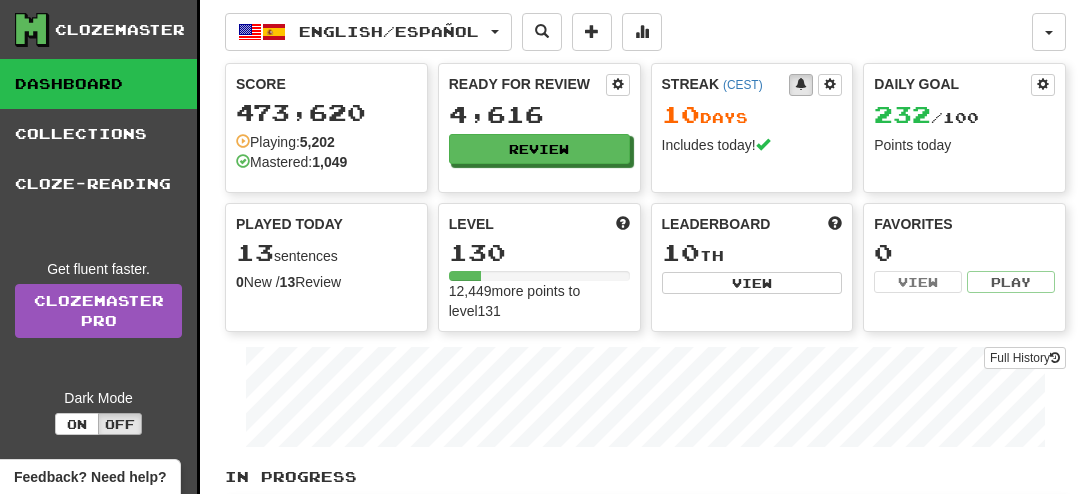 scroll, scrollTop: 0, scrollLeft: 0, axis: both 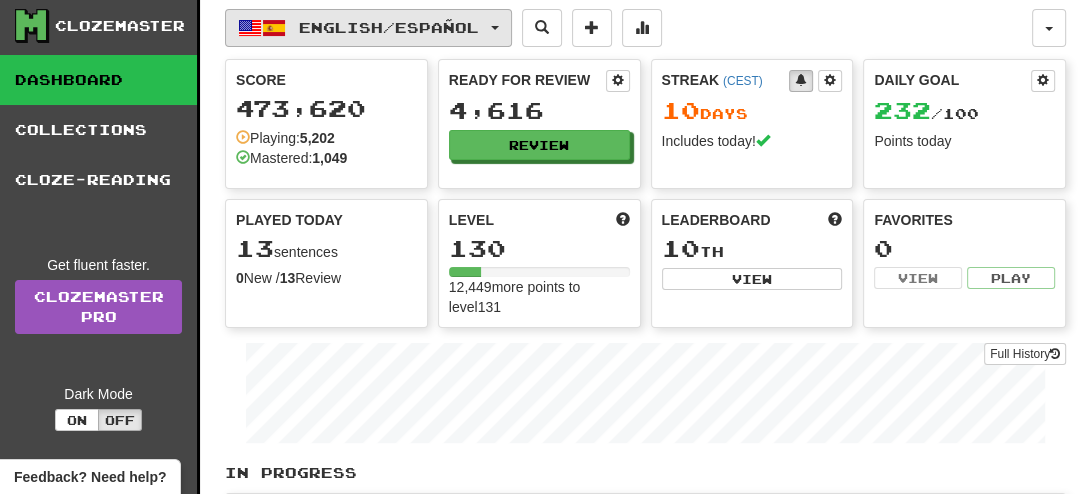 click on "English  /  Español" at bounding box center (389, 27) 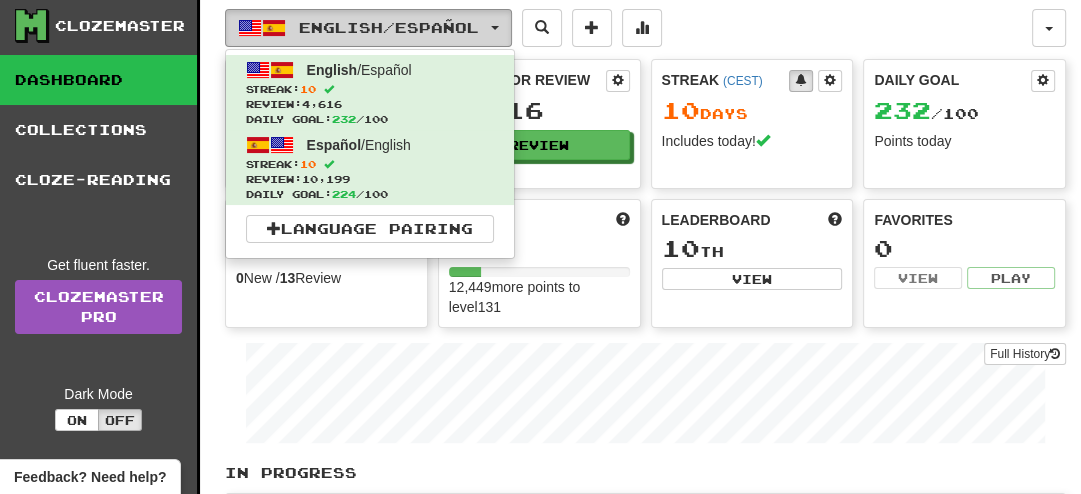 scroll, scrollTop: 5, scrollLeft: 0, axis: vertical 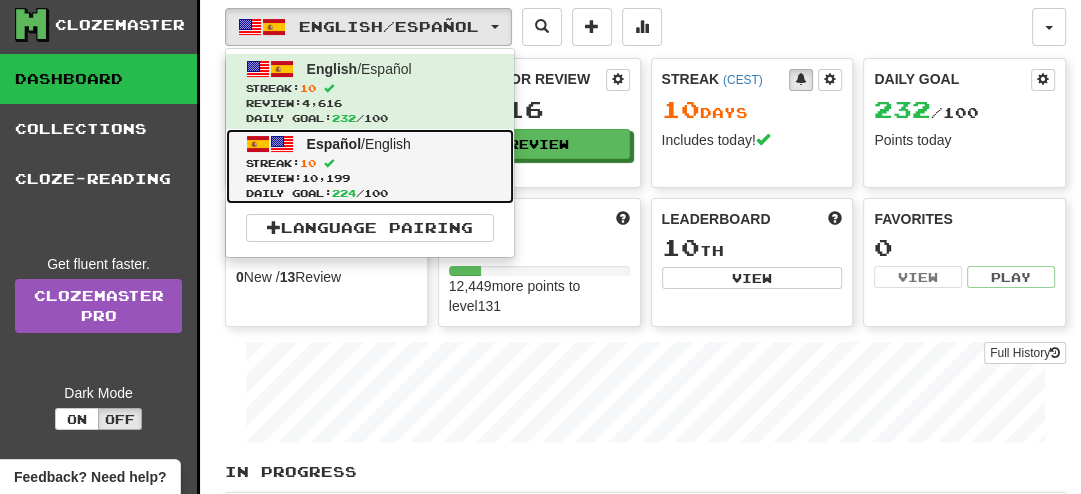 click at bounding box center (282, 144) 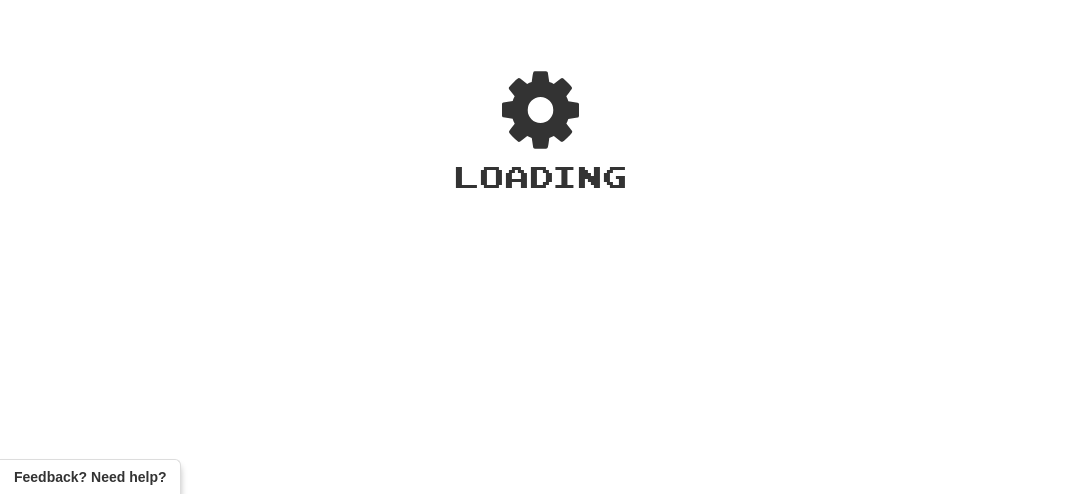 scroll, scrollTop: 0, scrollLeft: 0, axis: both 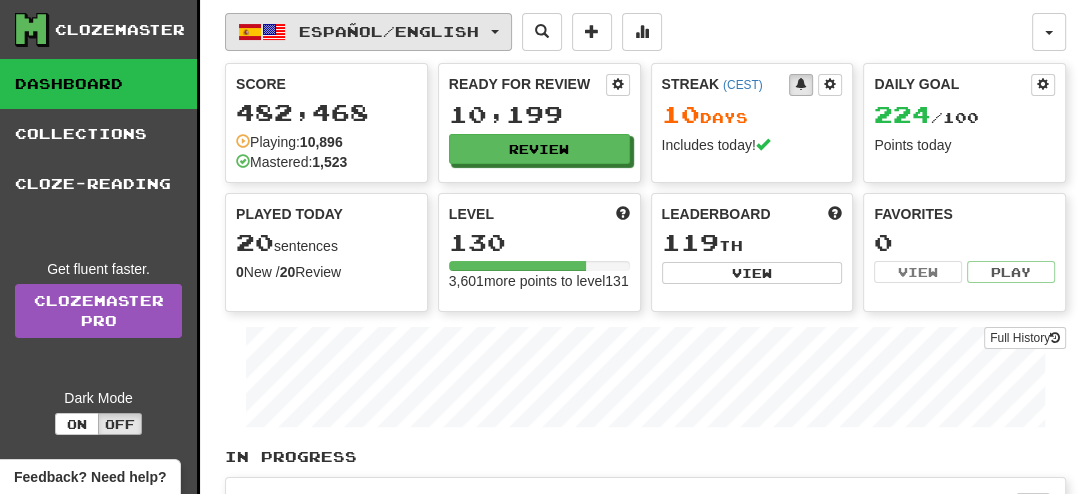 click on "Español  /  English" at bounding box center [389, 31] 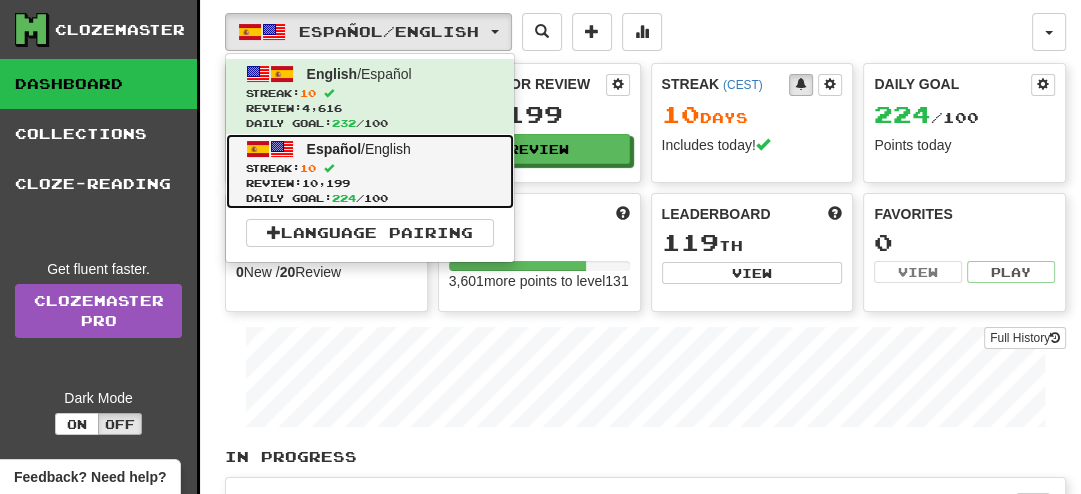 click at bounding box center (258, 149) 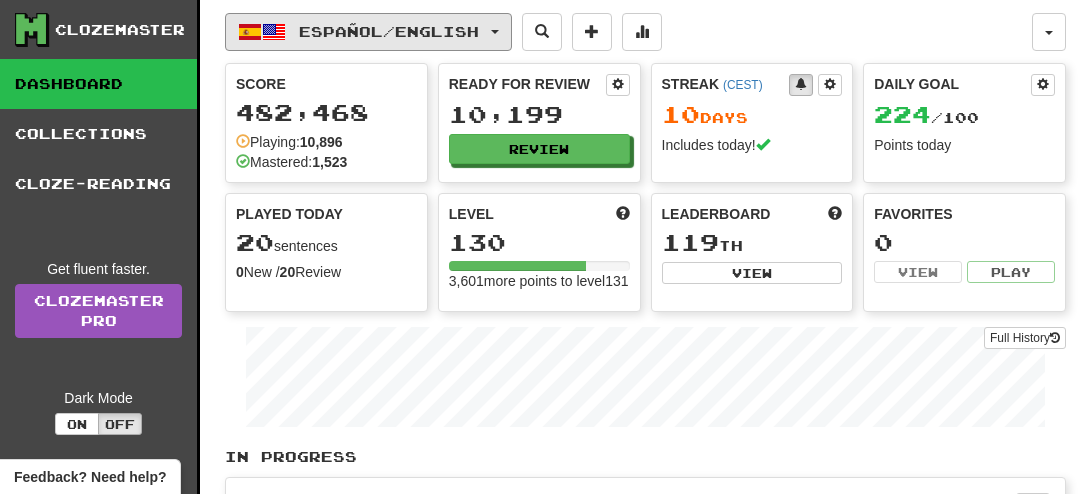 scroll, scrollTop: 0, scrollLeft: 0, axis: both 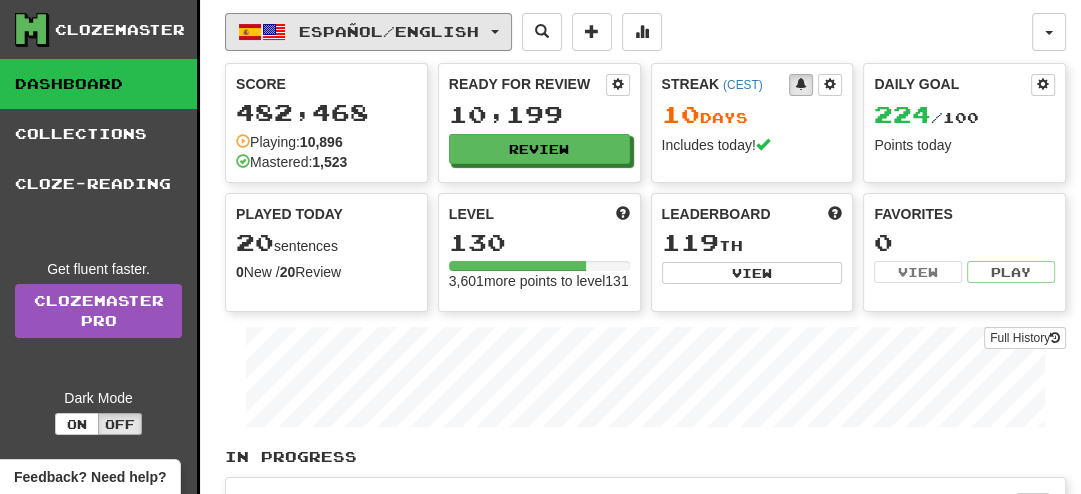 click on "Español  /  English" at bounding box center (389, 31) 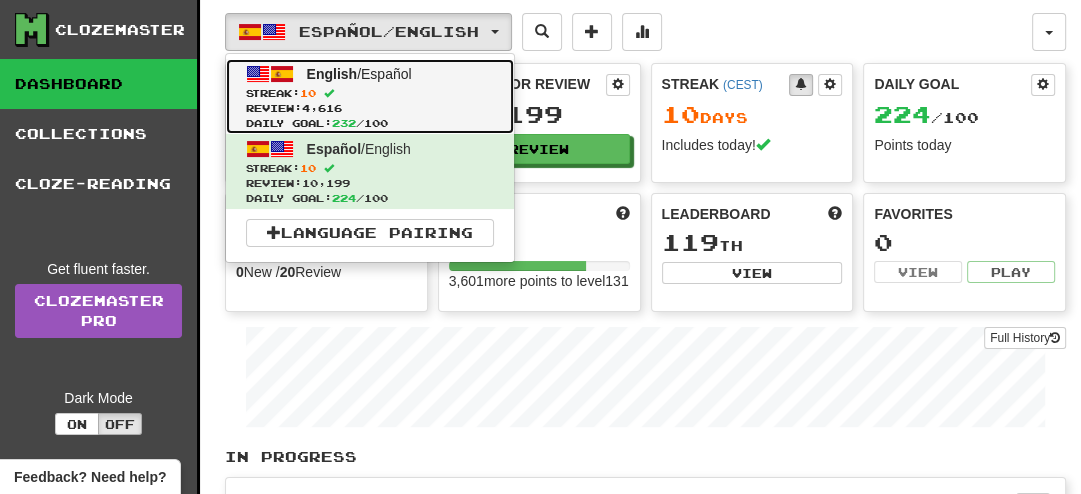 click on "Streak:  10" at bounding box center [370, 93] 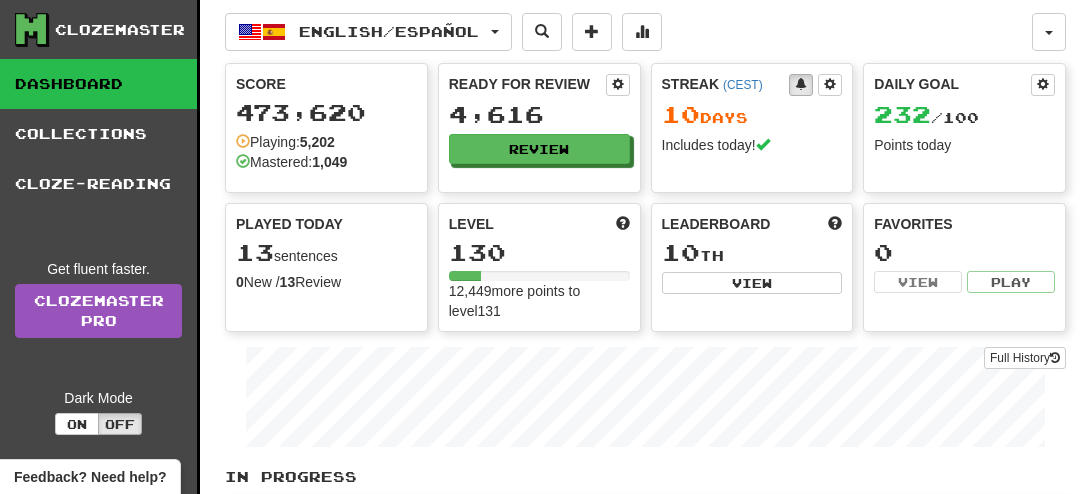 scroll, scrollTop: 0, scrollLeft: 0, axis: both 